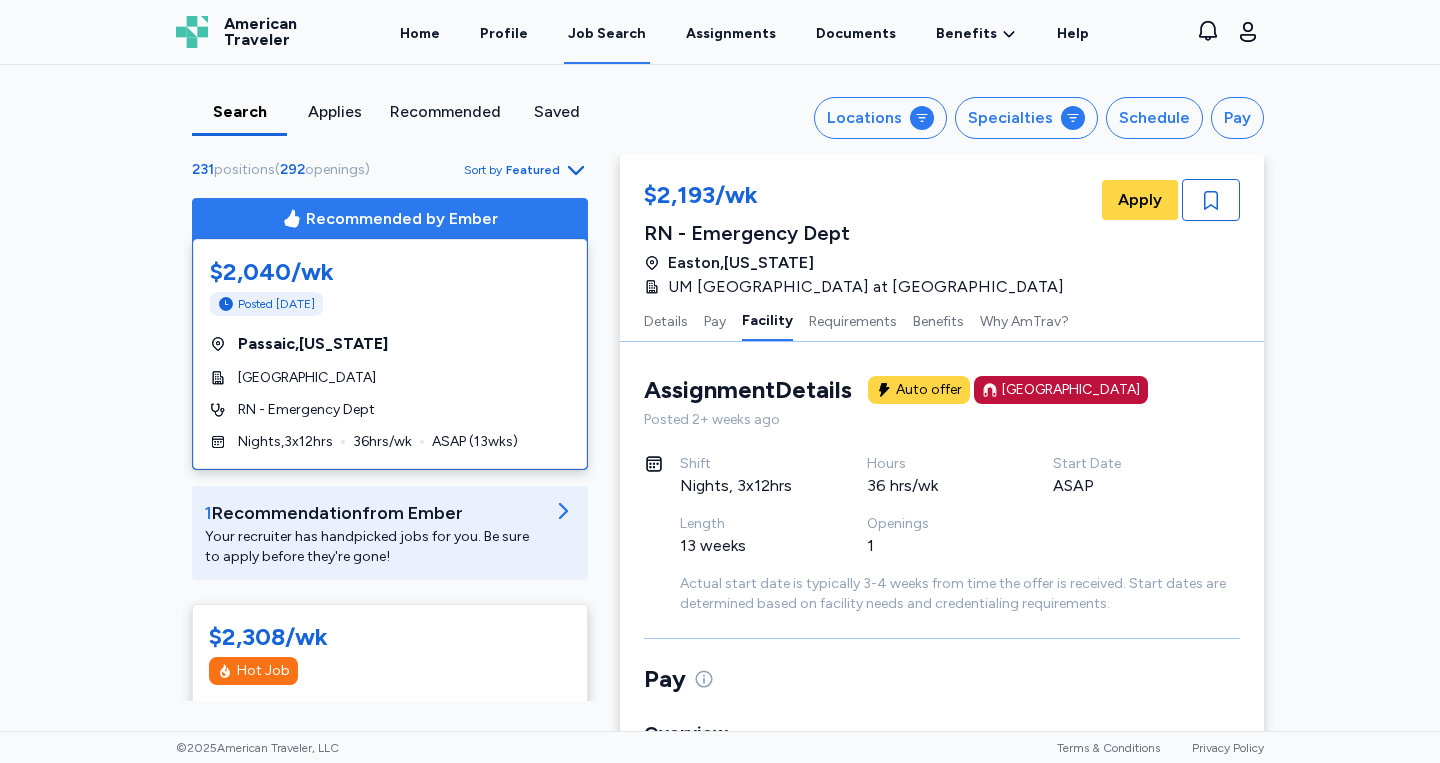 scroll, scrollTop: 0, scrollLeft: 0, axis: both 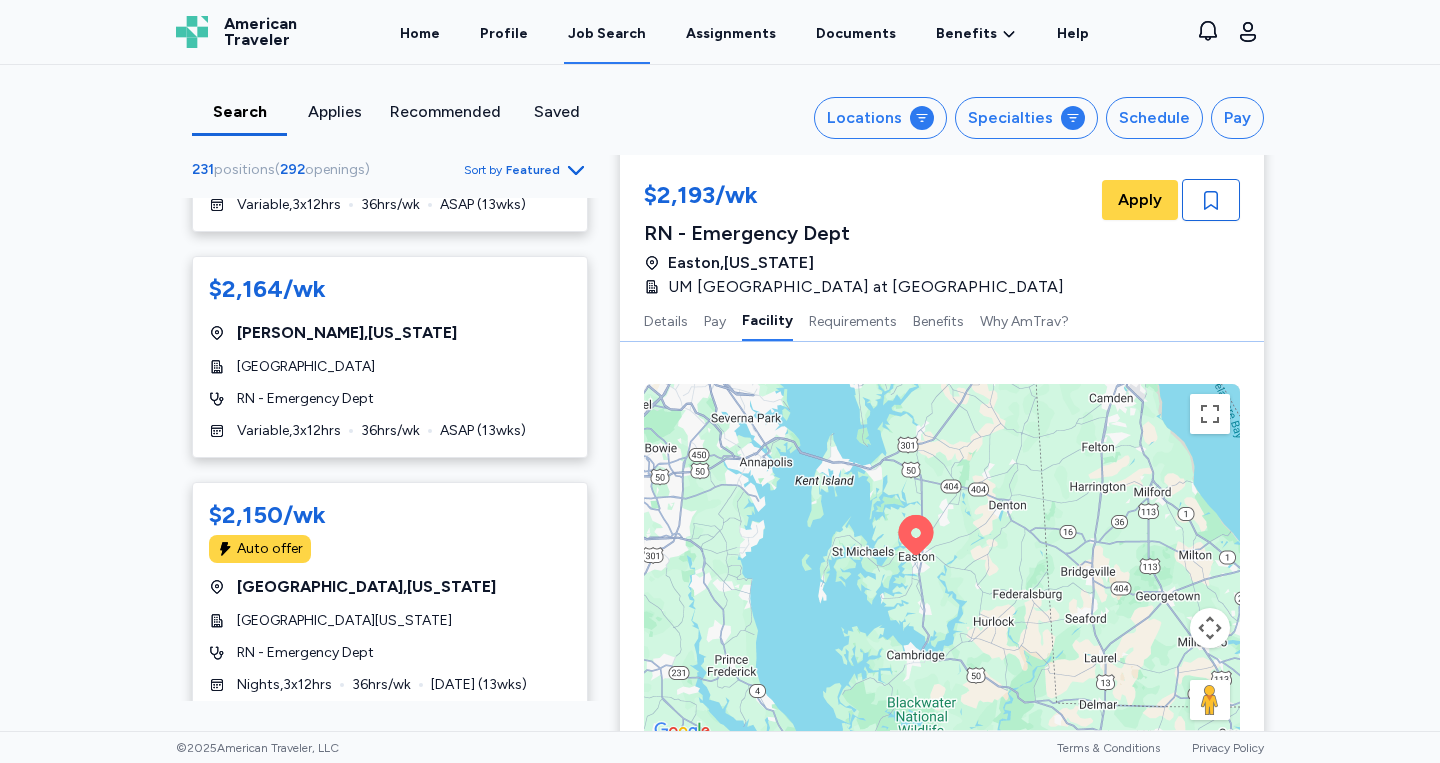 click 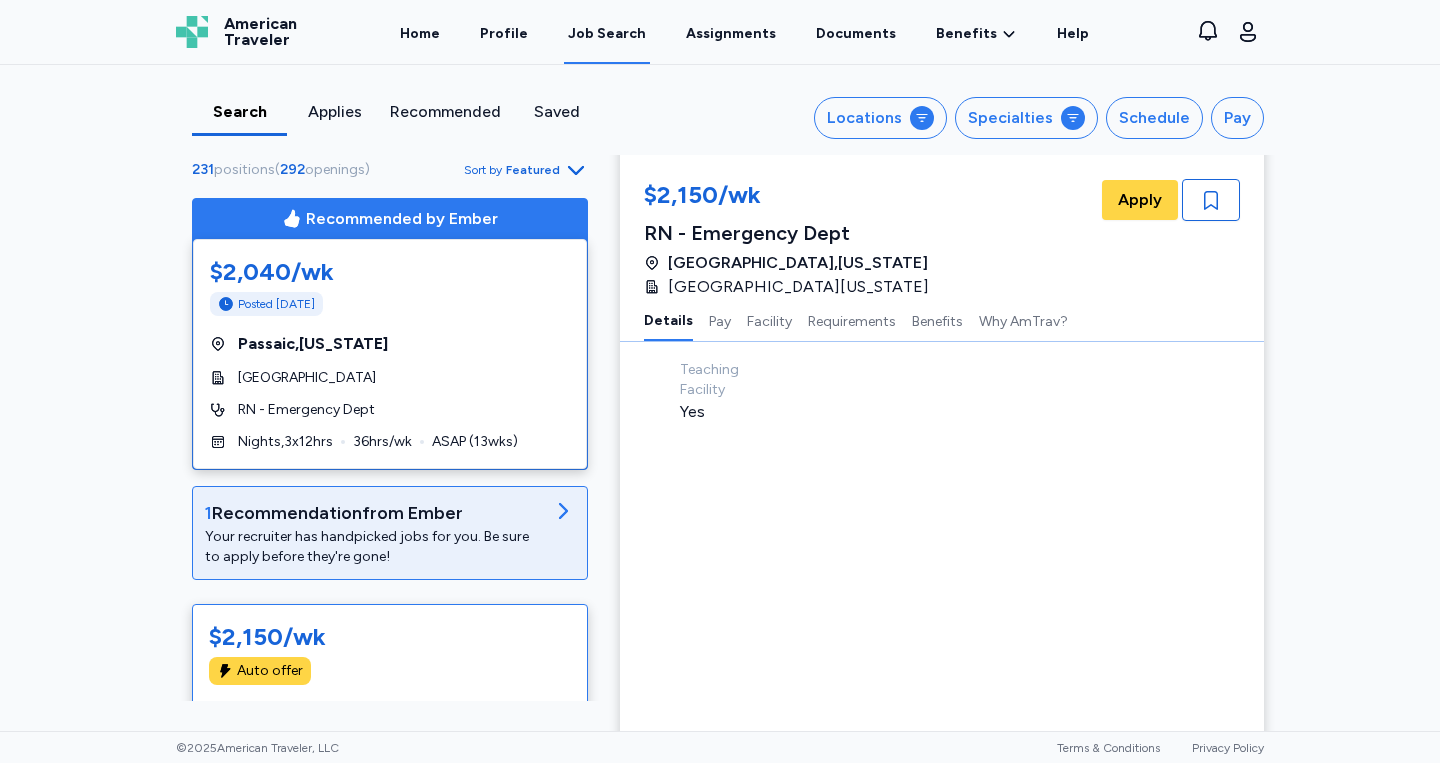 scroll, scrollTop: 2, scrollLeft: 0, axis: vertical 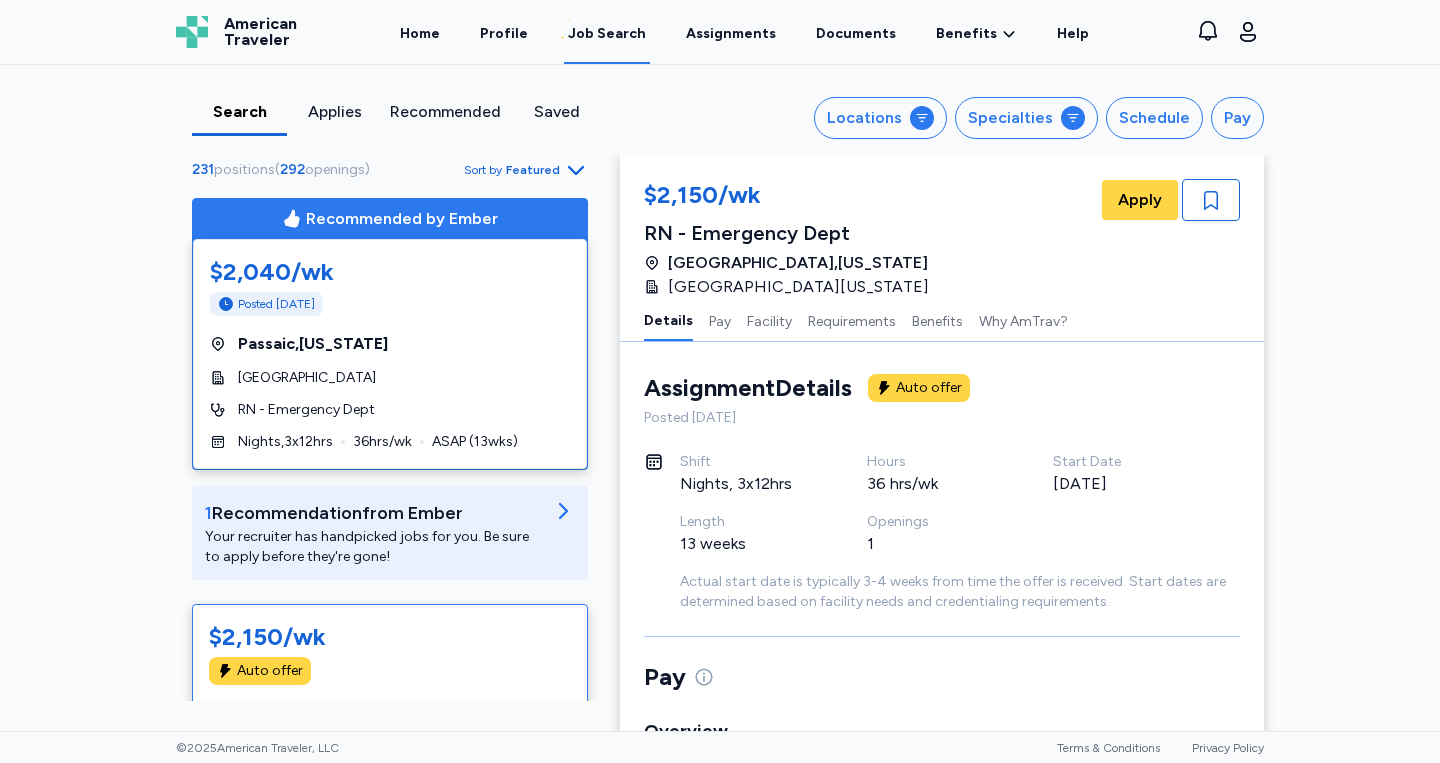 click on "Search" at bounding box center (239, 112) 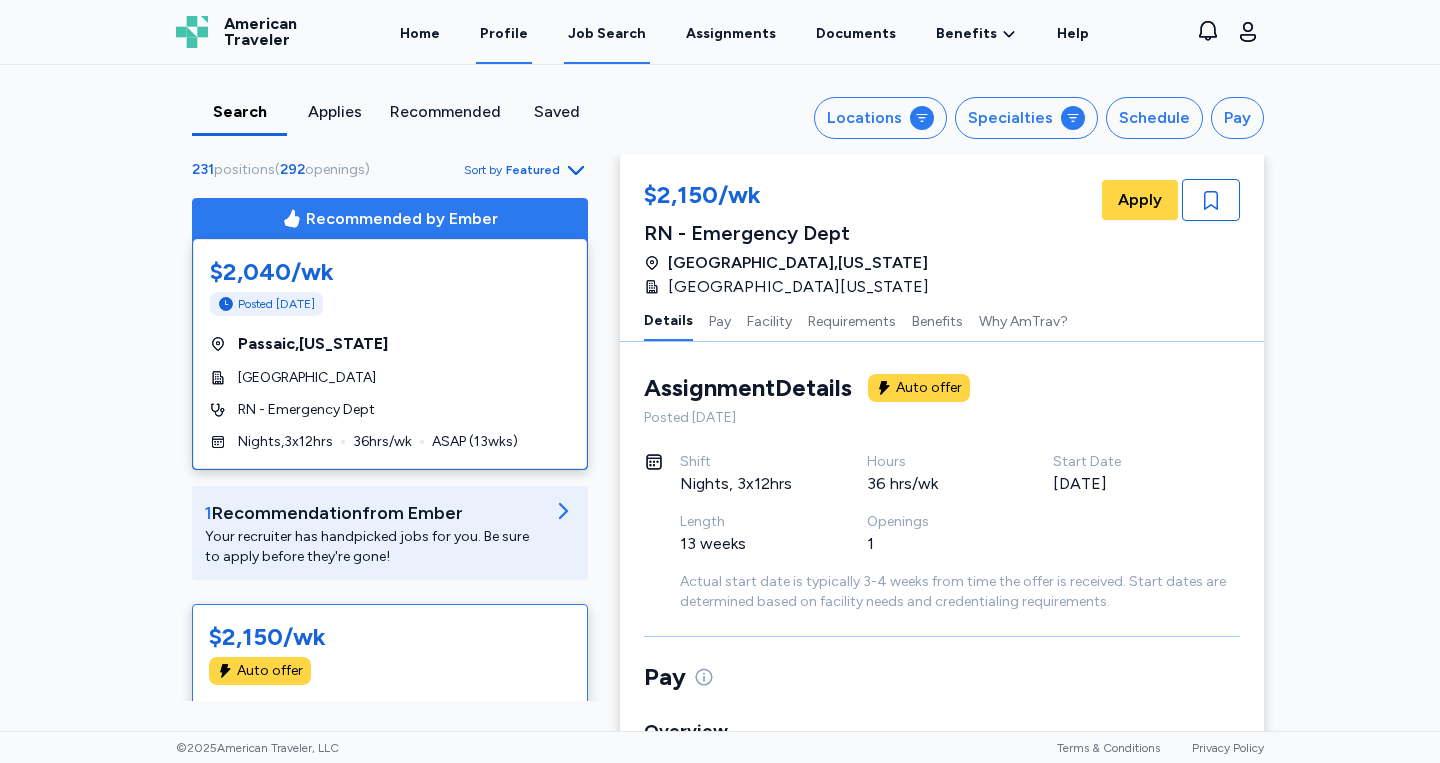click on "Profile" at bounding box center (504, 33) 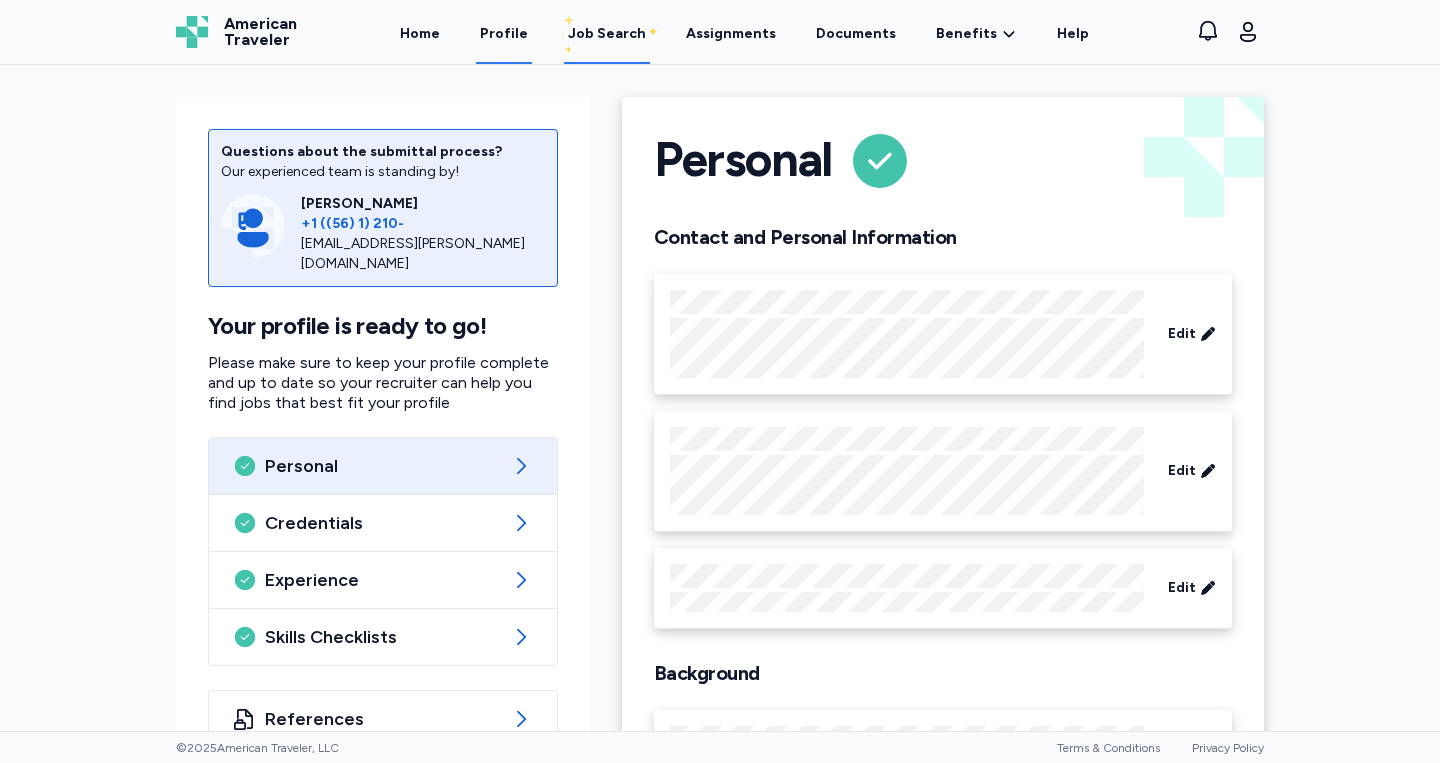 scroll, scrollTop: 0, scrollLeft: 0, axis: both 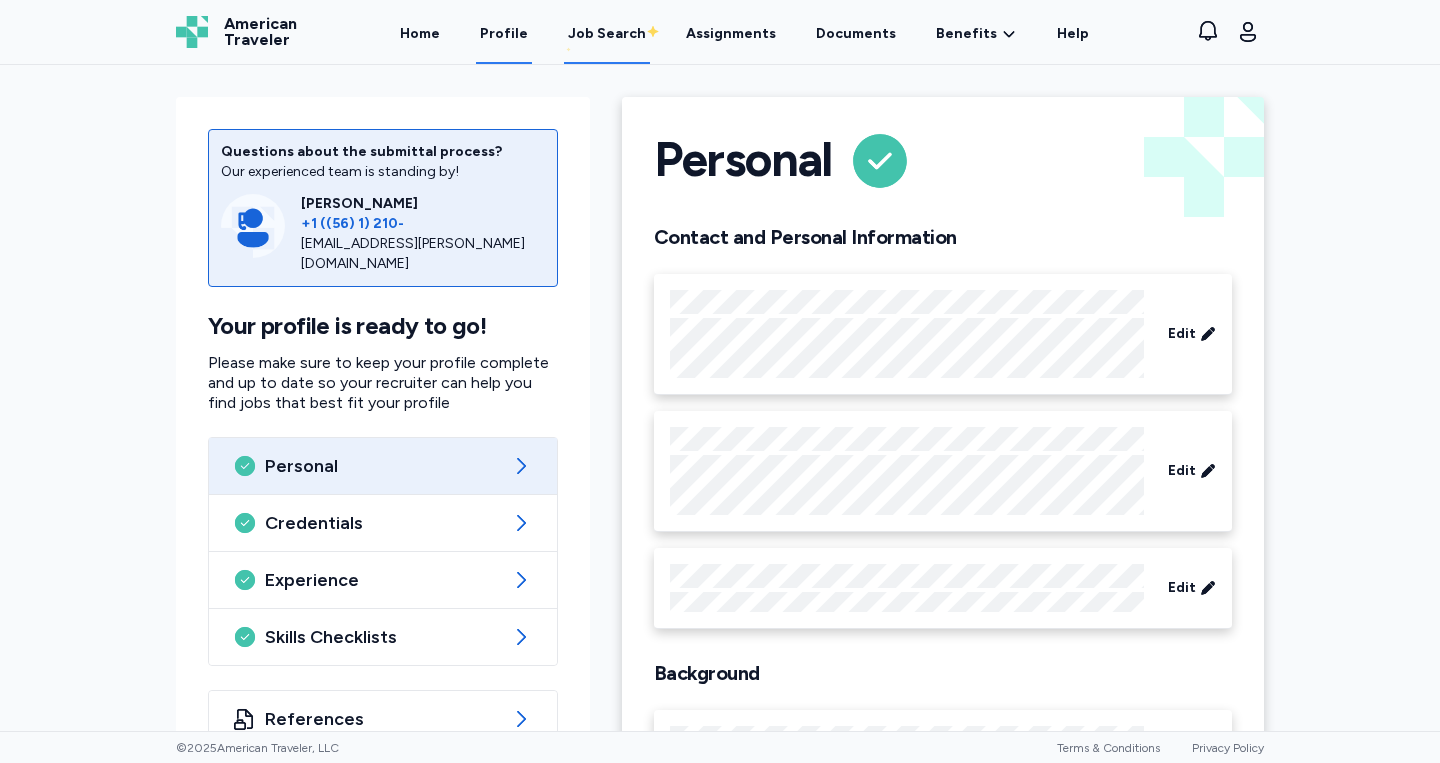 click on "Job Search" at bounding box center [607, 33] 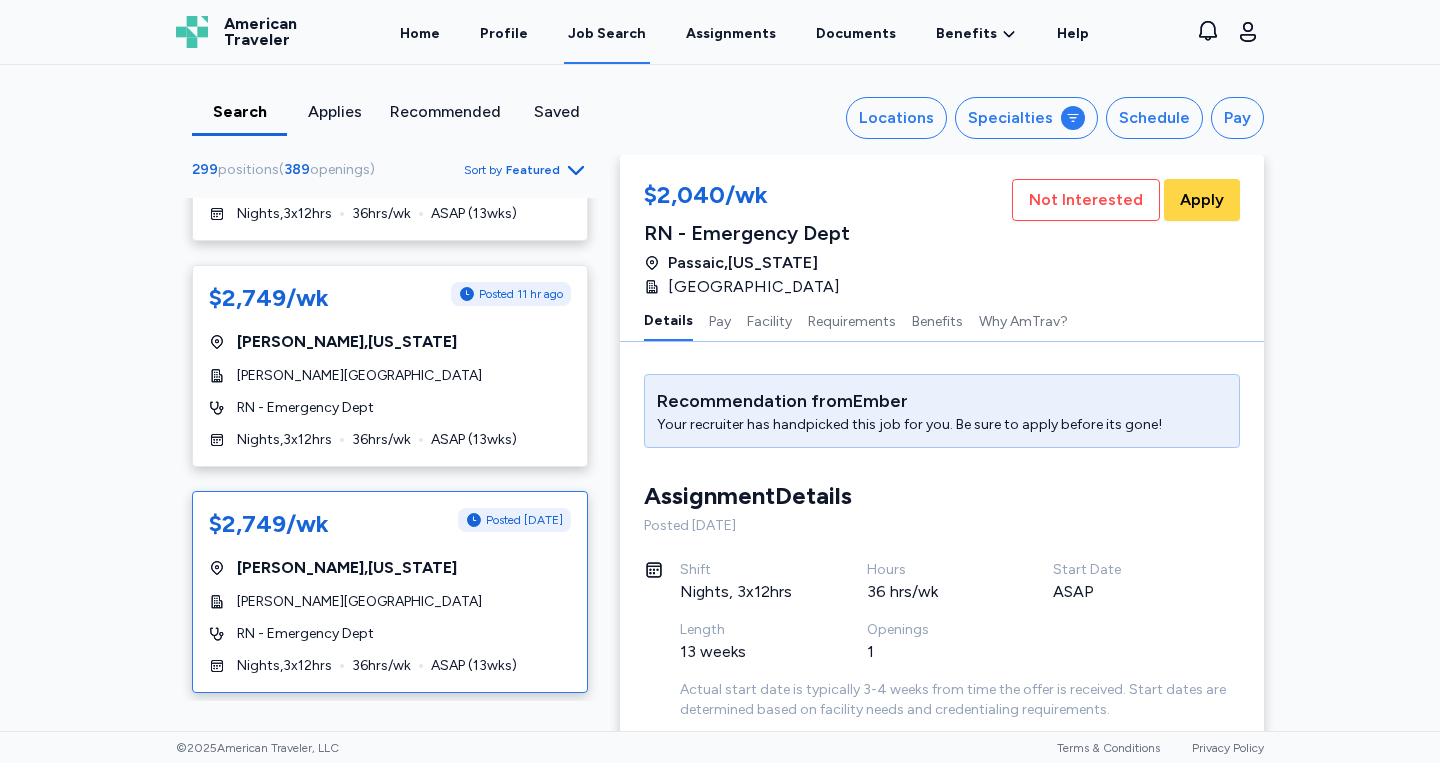 scroll, scrollTop: 4199, scrollLeft: 0, axis: vertical 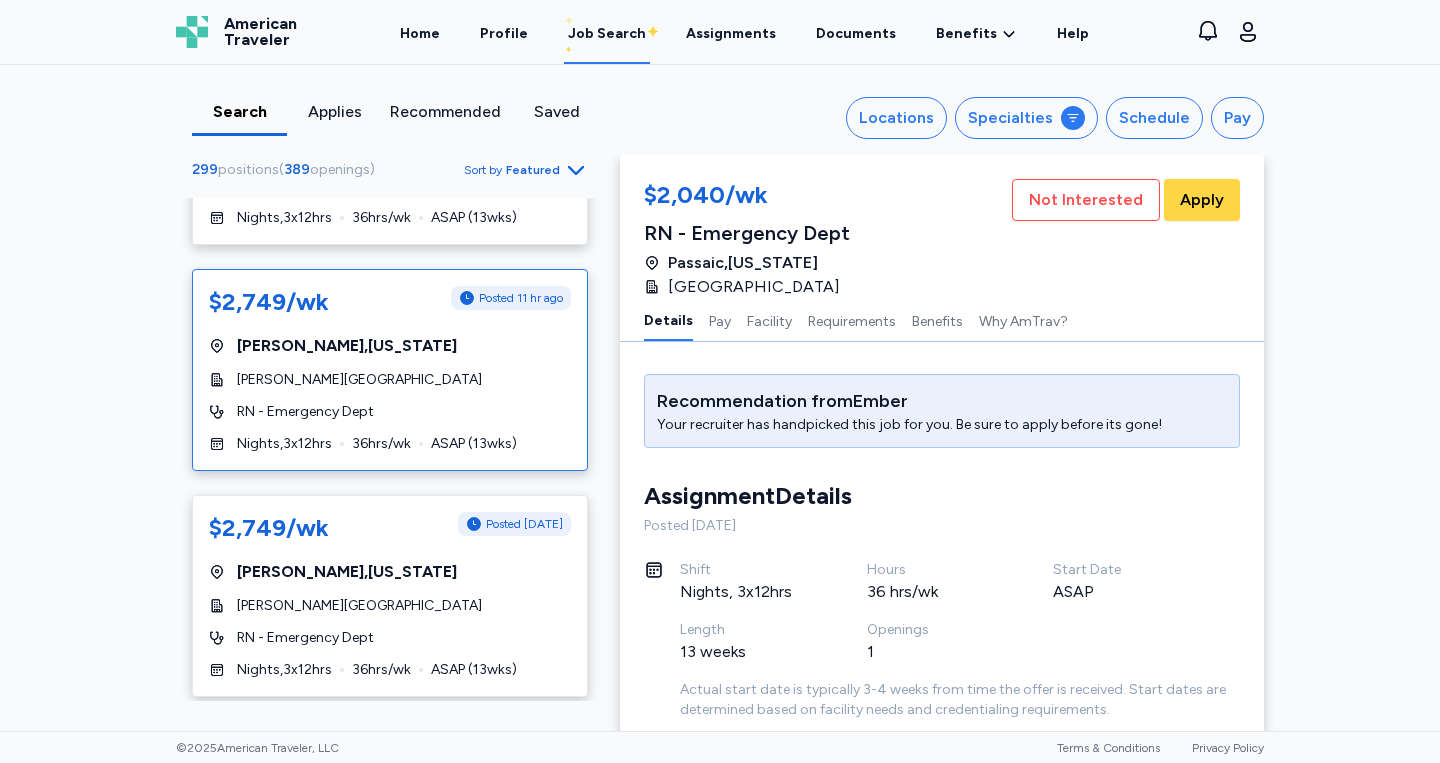 click on "$2,749/wk Posted   11 hr ago Beverly ,  Massachusetts Beverly Hospital RN - Emergency Dept Nights ,  3 x 12 hrs 36  hrs/wk ASAP   ( 13  wks)" at bounding box center [390, 370] 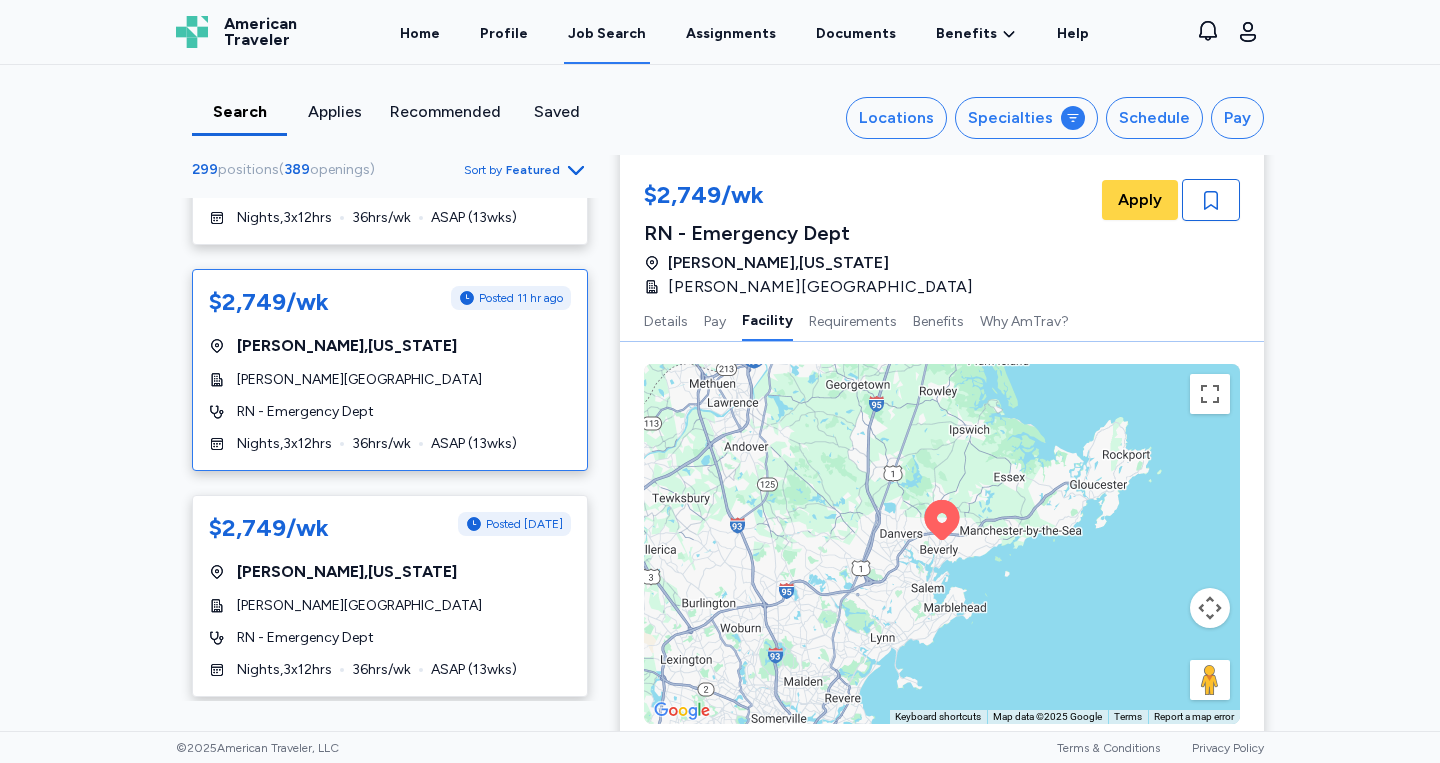 scroll, scrollTop: 1259, scrollLeft: 0, axis: vertical 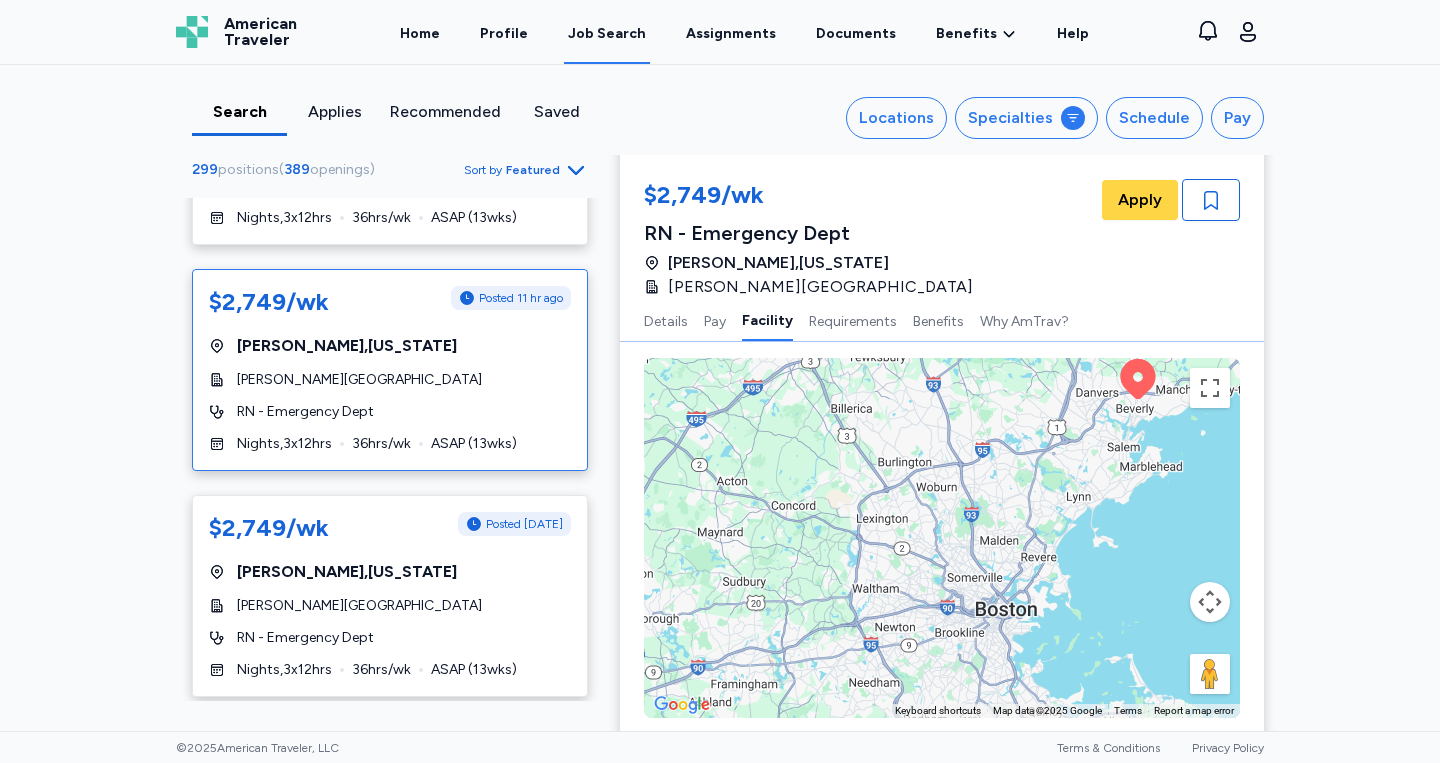 drag, startPoint x: 830, startPoint y: 649, endPoint x: 1026, endPoint y: 512, distance: 239.13385 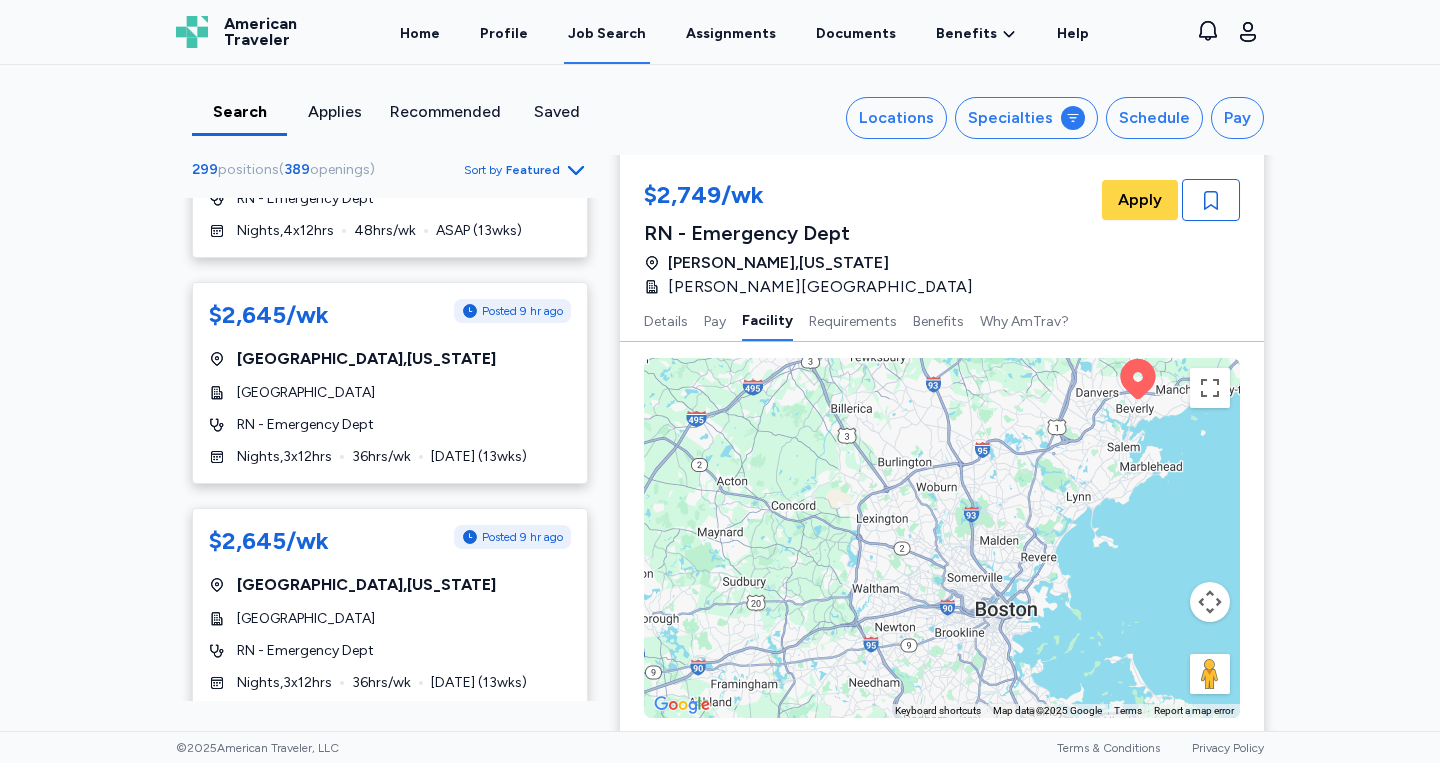 scroll, scrollTop: 4892, scrollLeft: 0, axis: vertical 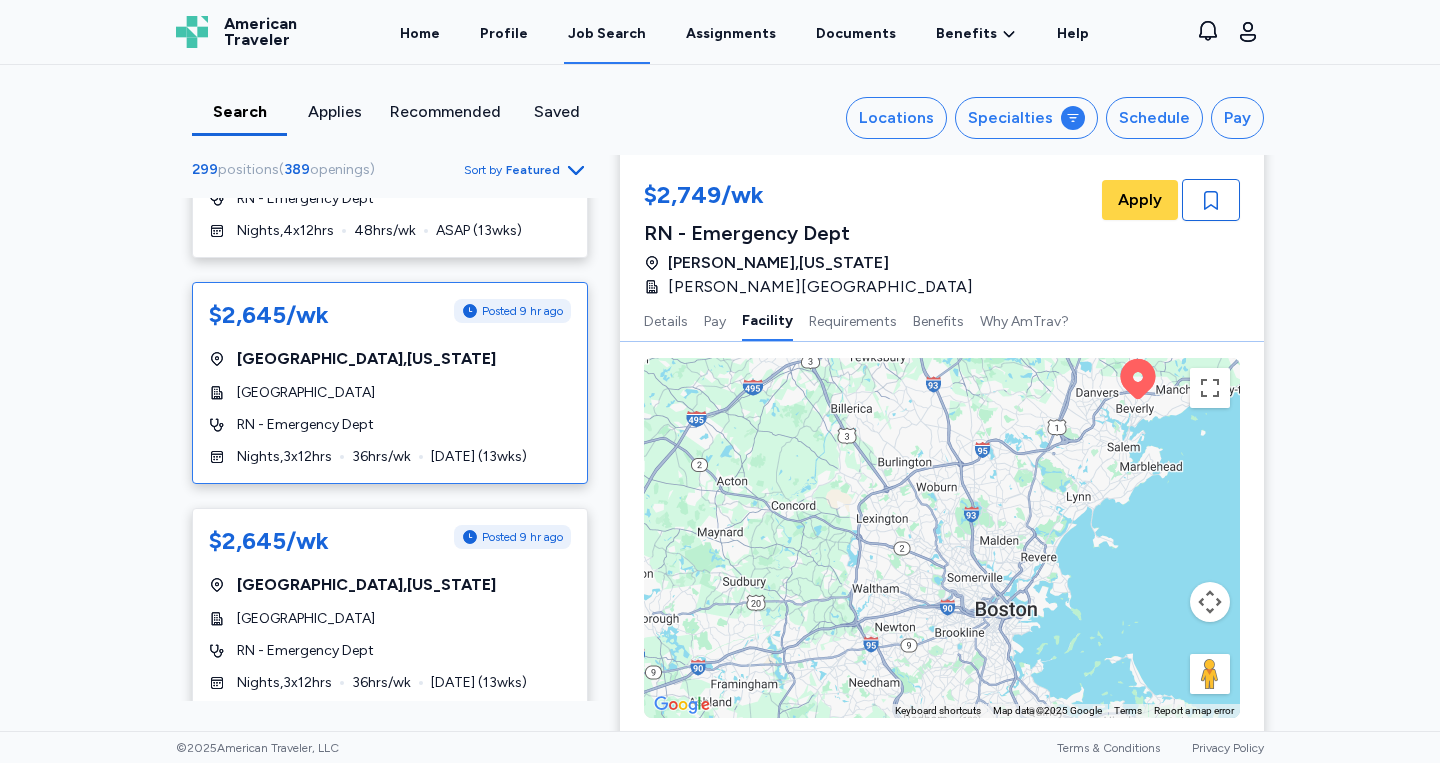 click on "Albany Medical Center" at bounding box center [306, 393] 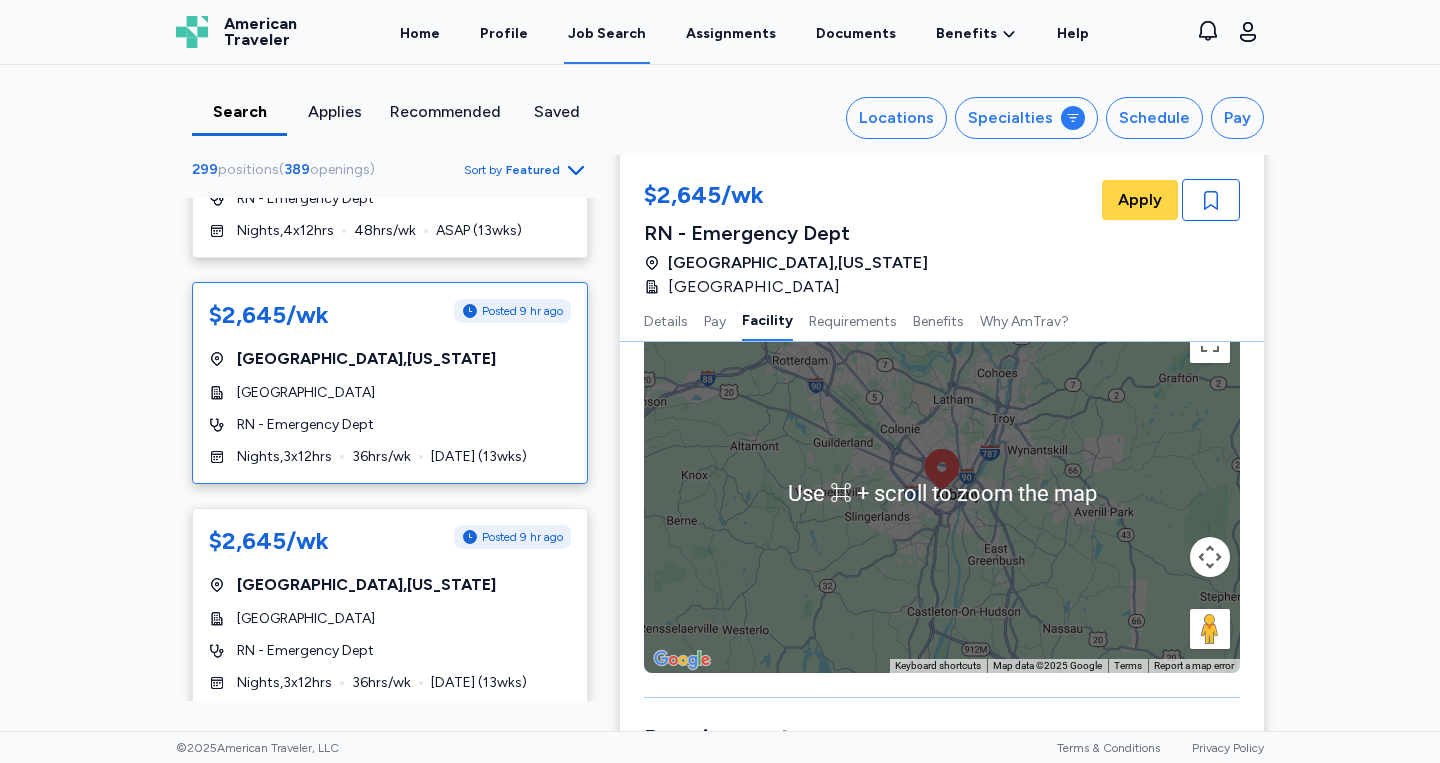 scroll, scrollTop: 1402, scrollLeft: 0, axis: vertical 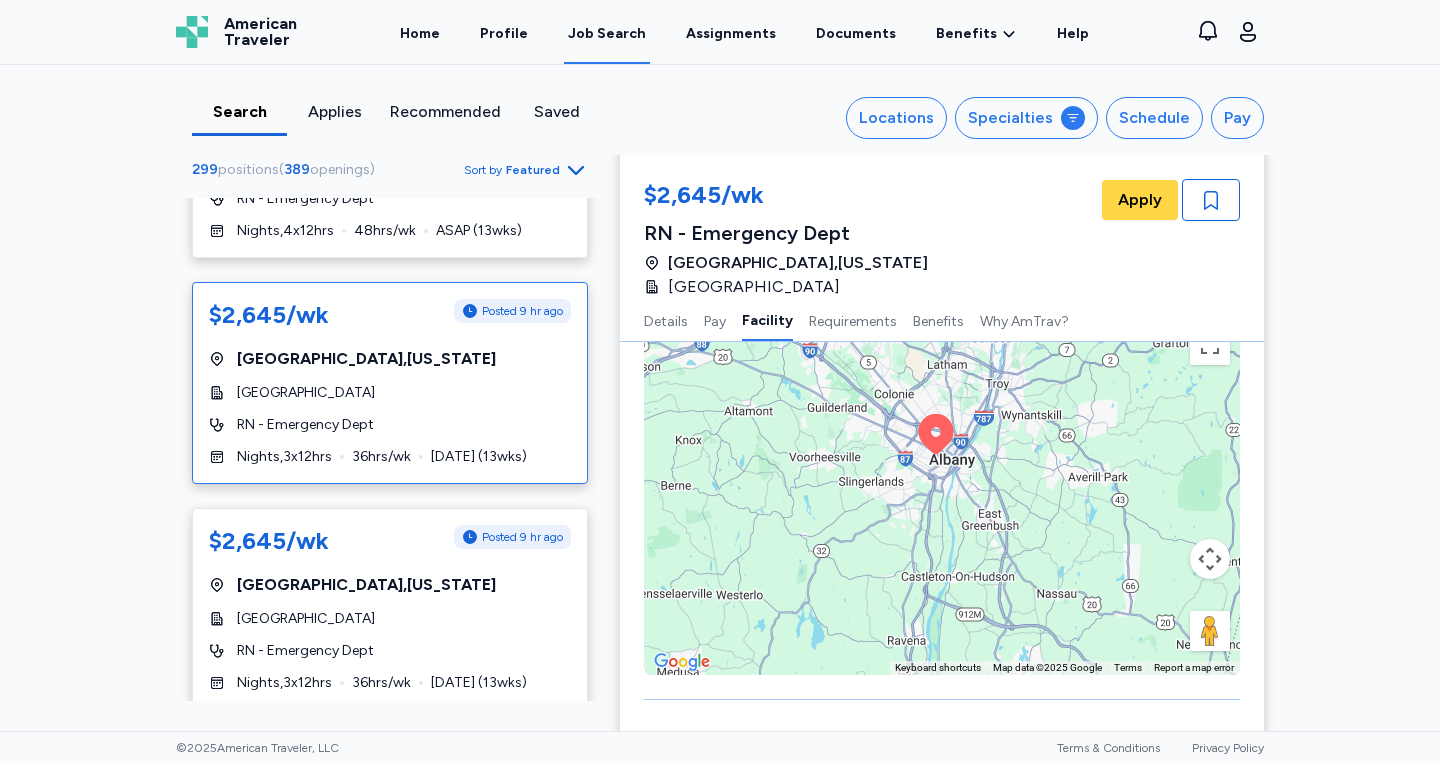 drag, startPoint x: 870, startPoint y: 546, endPoint x: 864, endPoint y: 507, distance: 39.45884 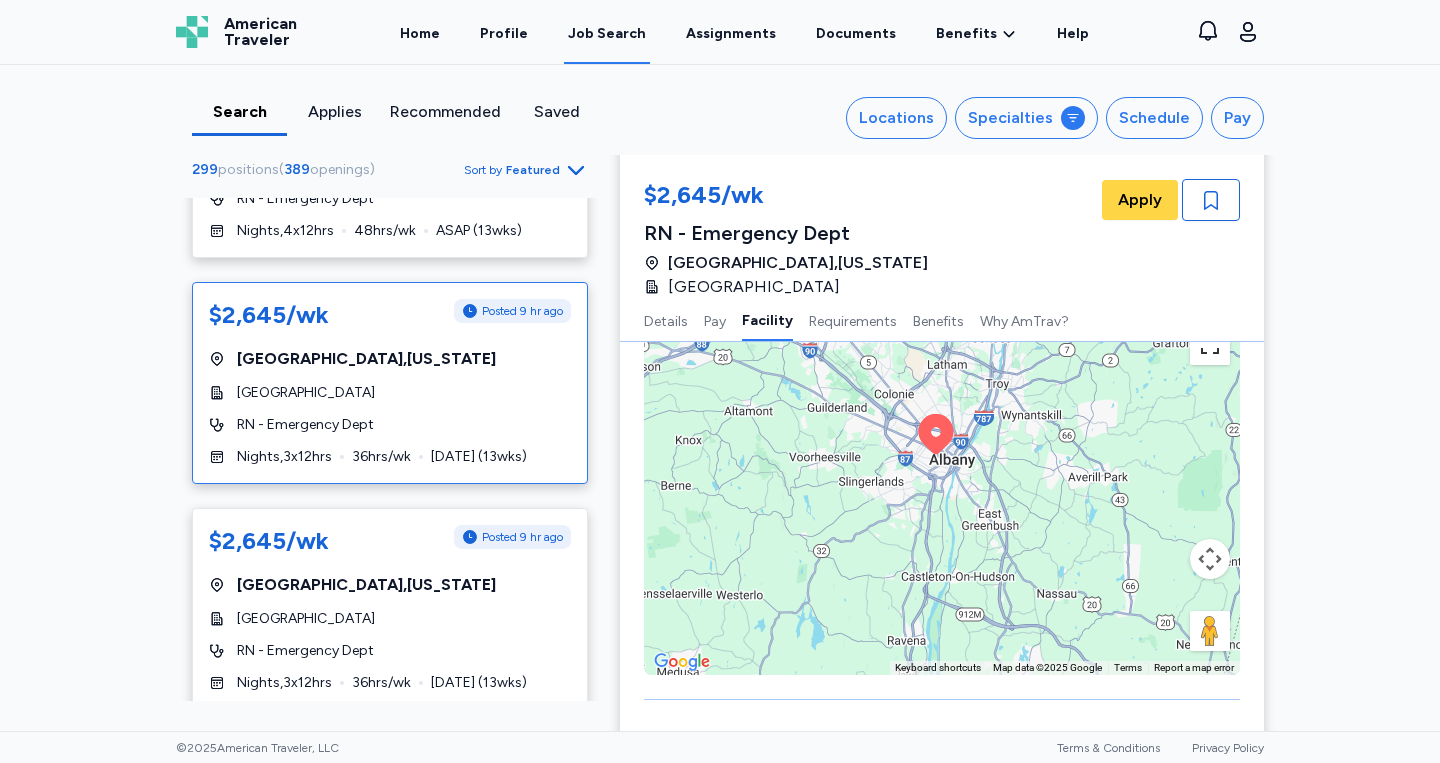 click at bounding box center [1210, 345] 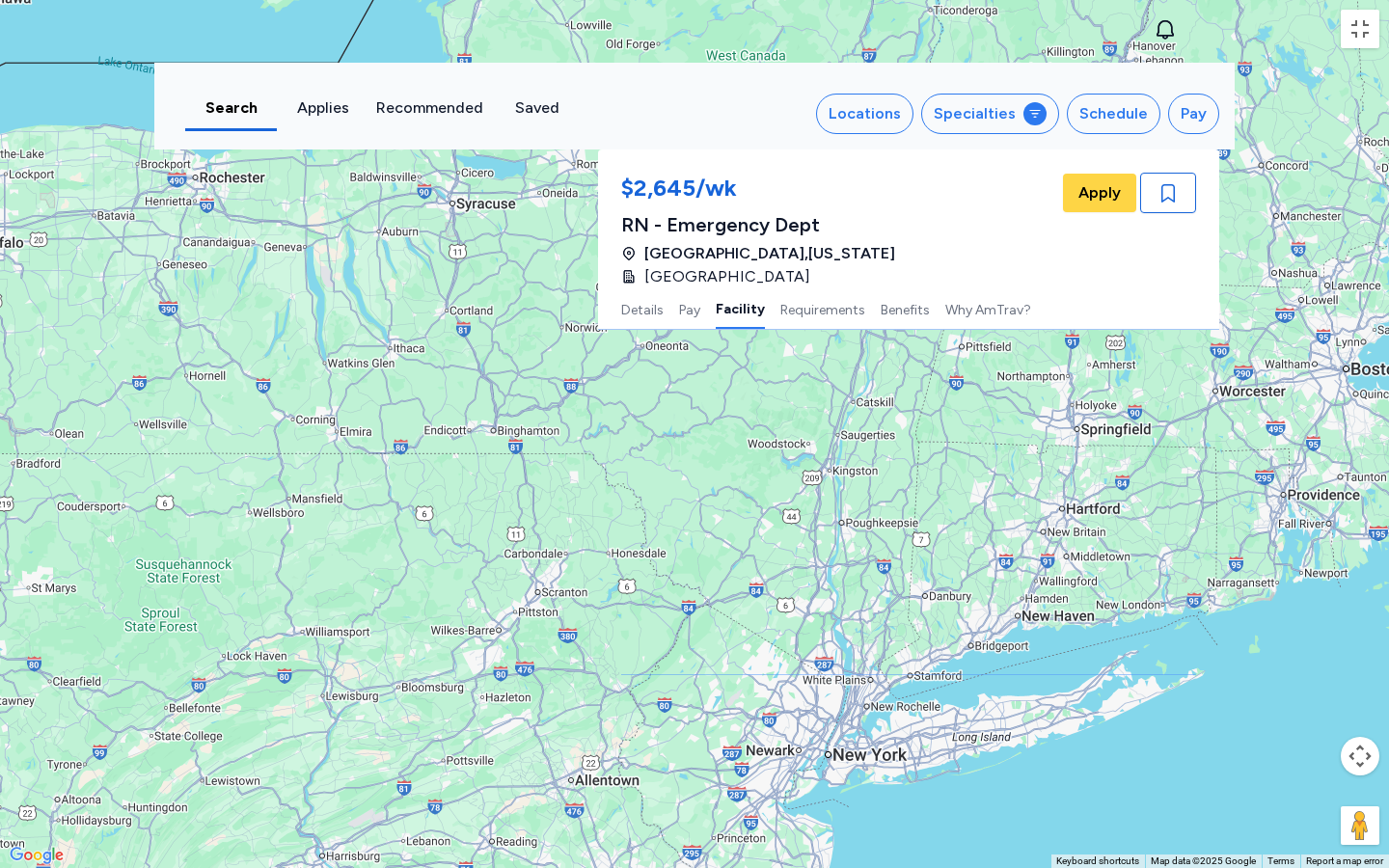 drag, startPoint x: 702, startPoint y: 543, endPoint x: 869, endPoint y: 348, distance: 256.73722 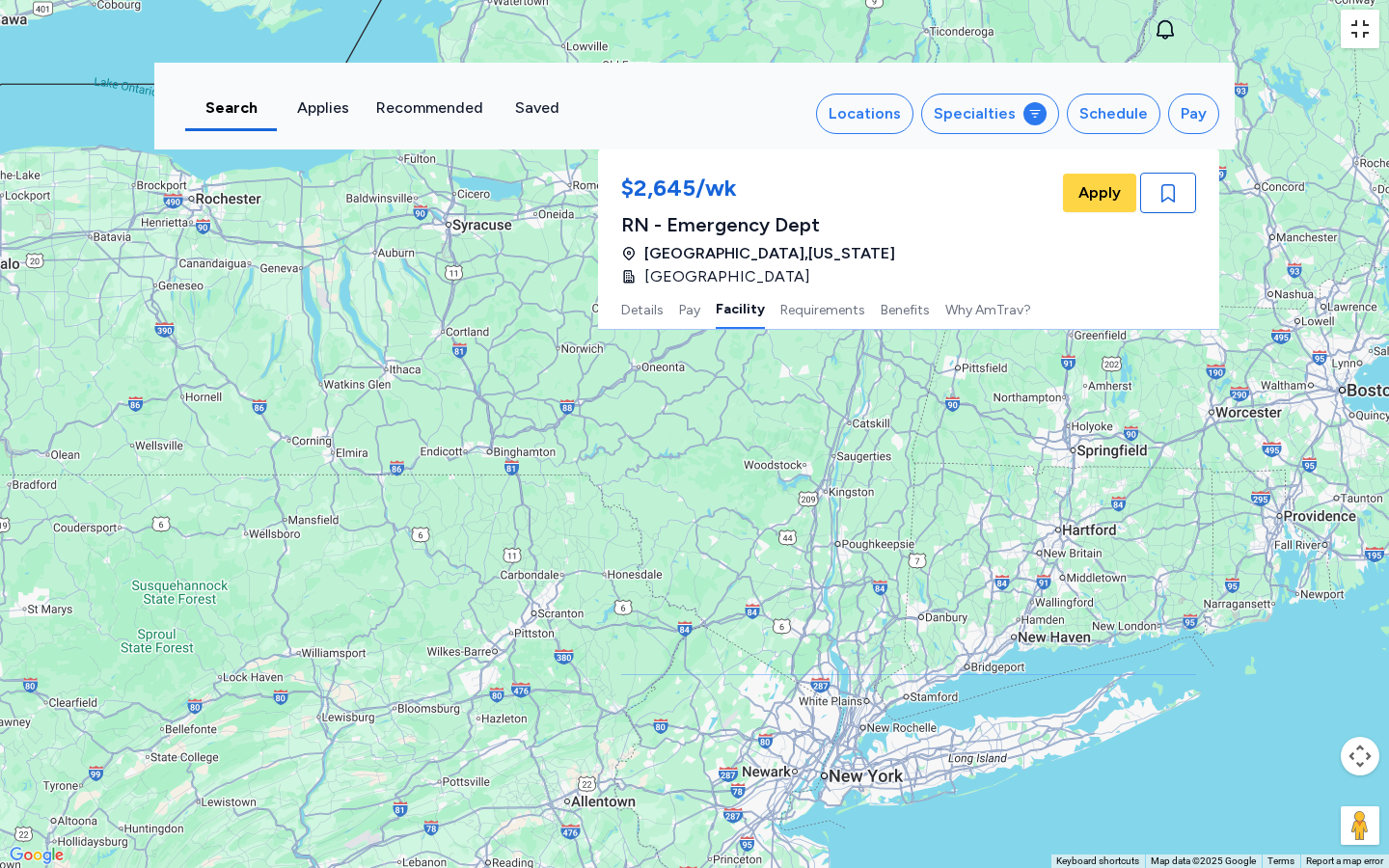 click at bounding box center (1360, 29) 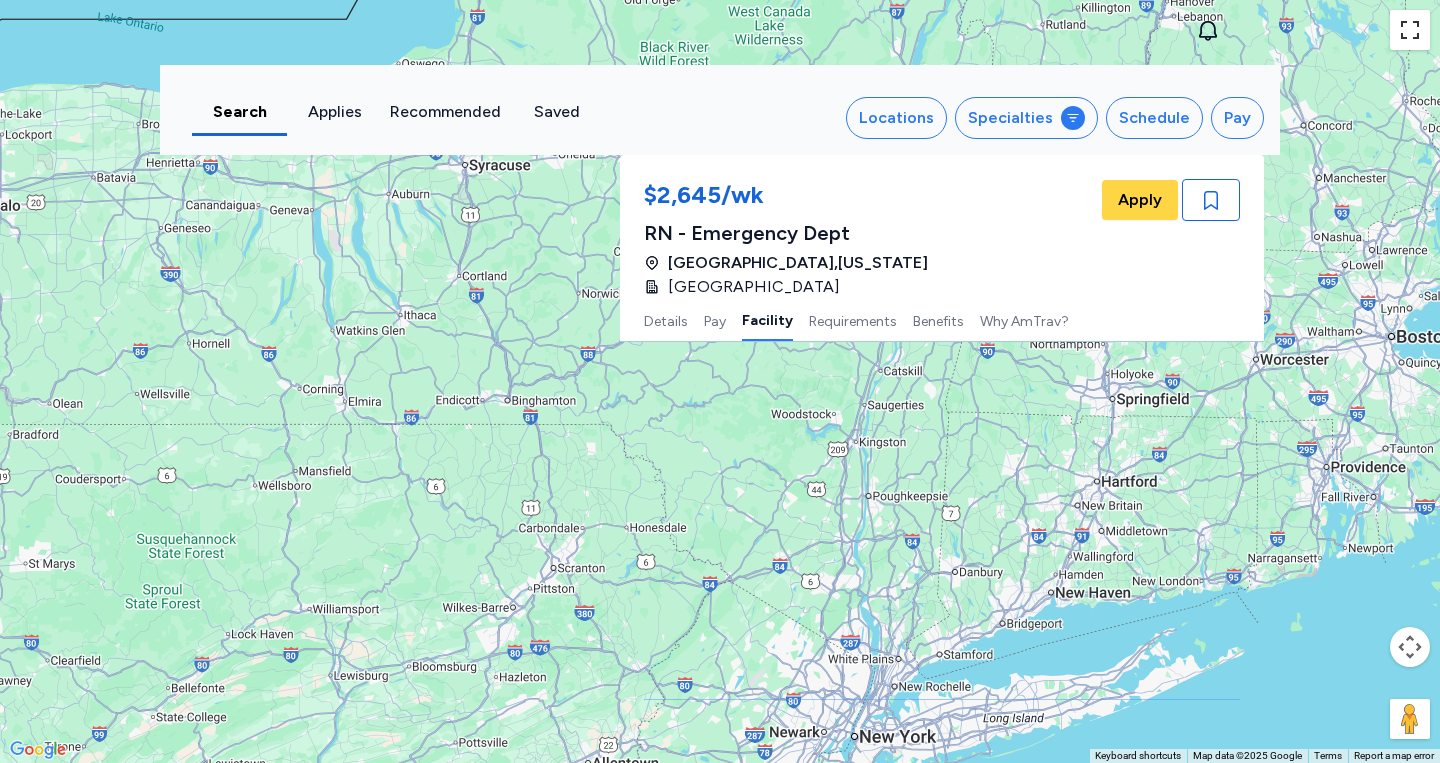 scroll, scrollTop: 6949, scrollLeft: 0, axis: vertical 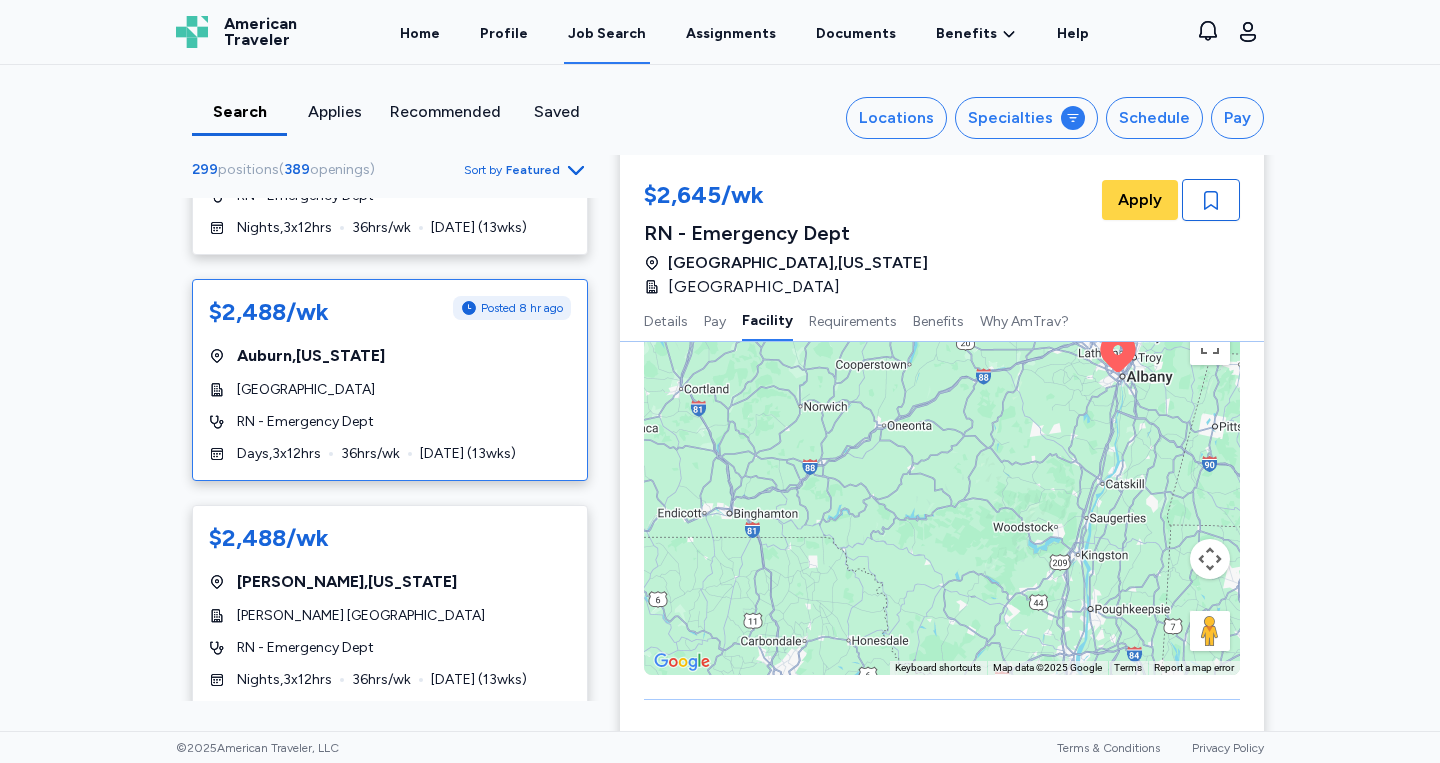 click on "Auburn Community Hospital" at bounding box center [390, 390] 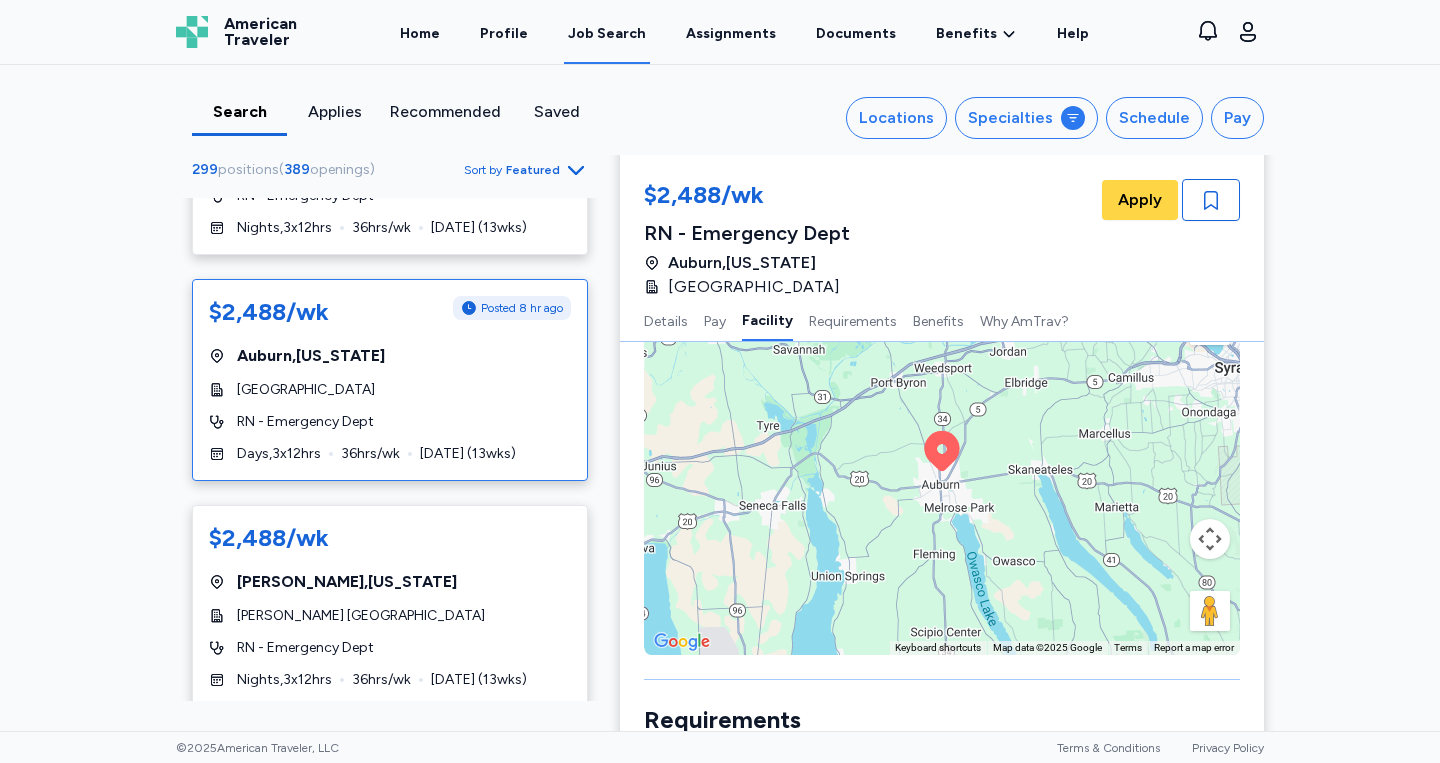 scroll, scrollTop: 1328, scrollLeft: 0, axis: vertical 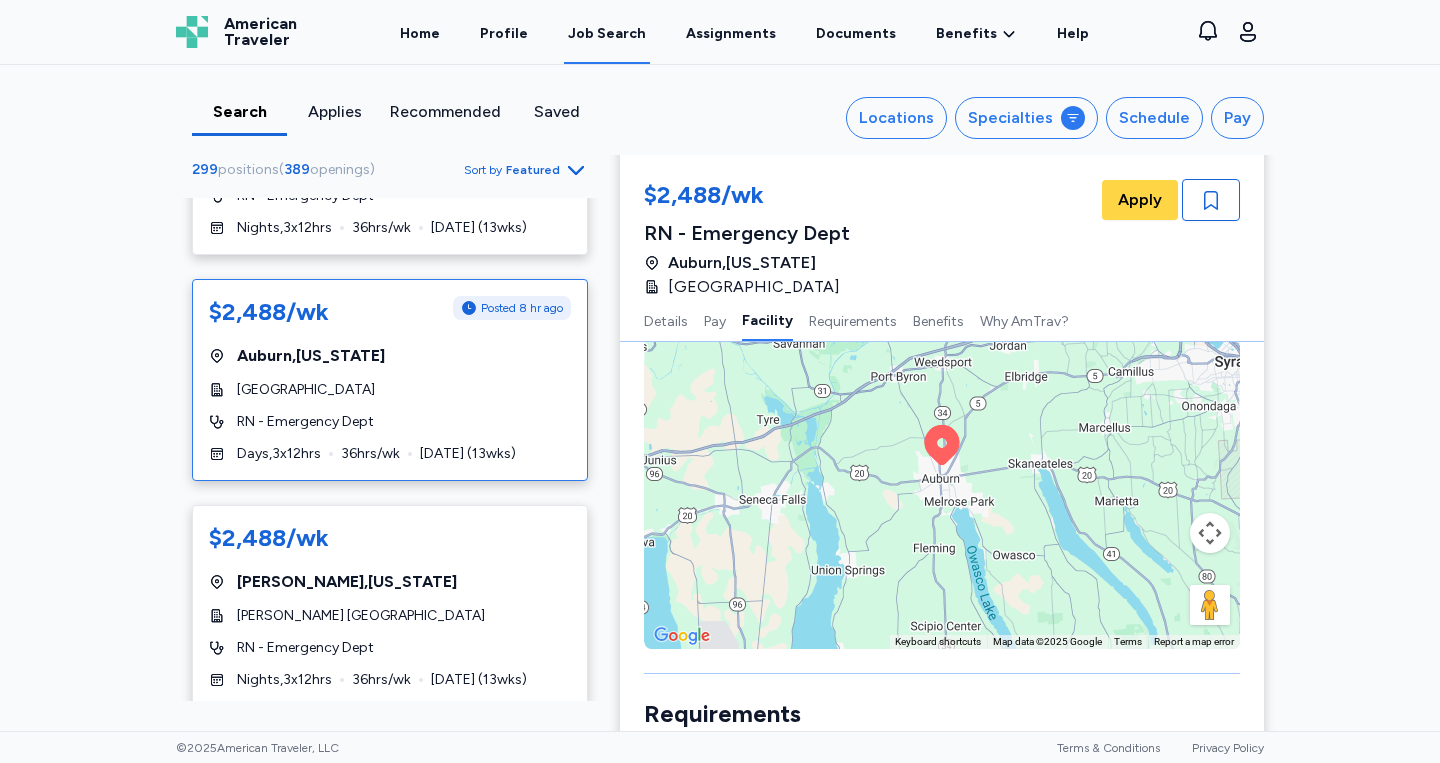 click on "To navigate, press the arrow keys. To activate drag with keyboard, press Alt + Enter. Once in keyboard drag state, use the arrow keys to move the marker. To complete the drag, press the Enter key. To cancel, press Escape." at bounding box center [942, 469] 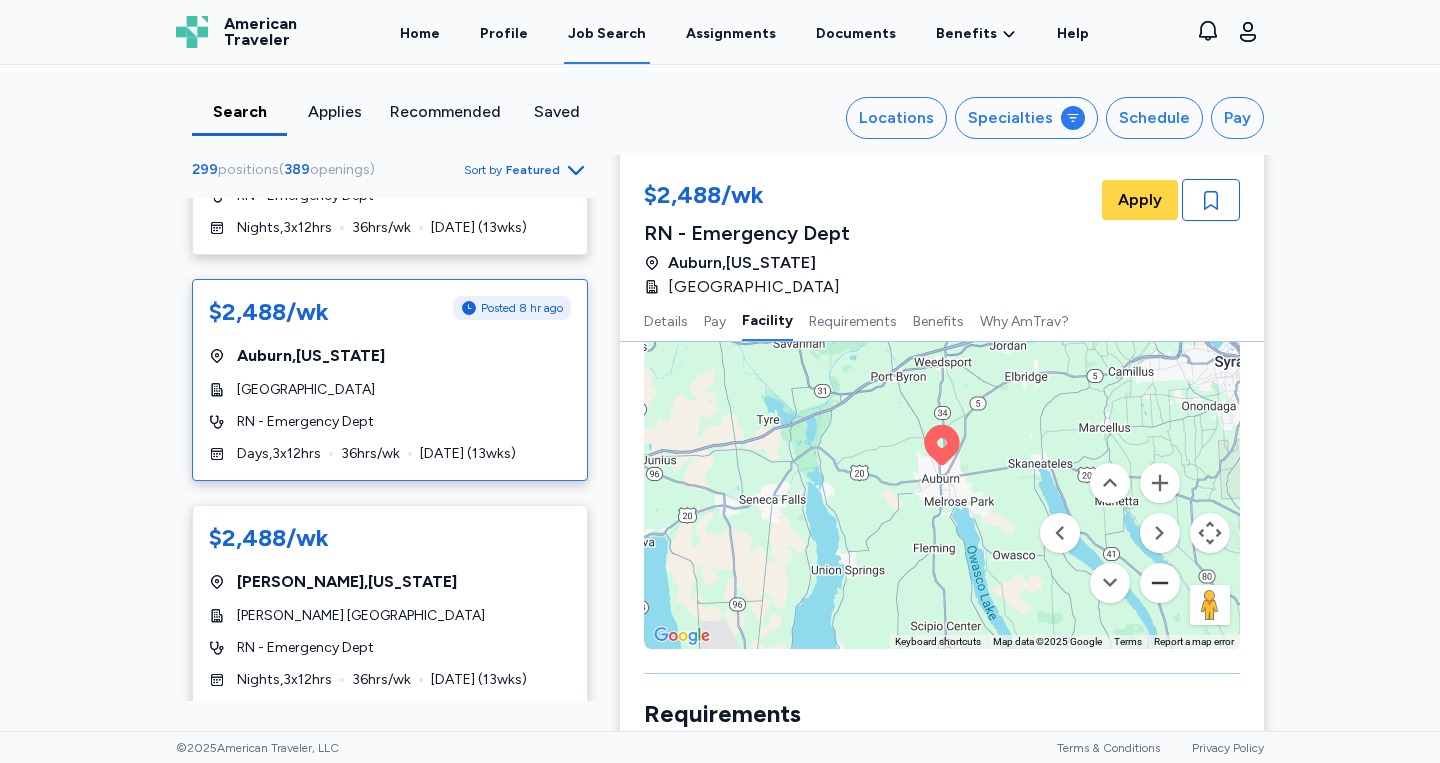 click at bounding box center (1160, 583) 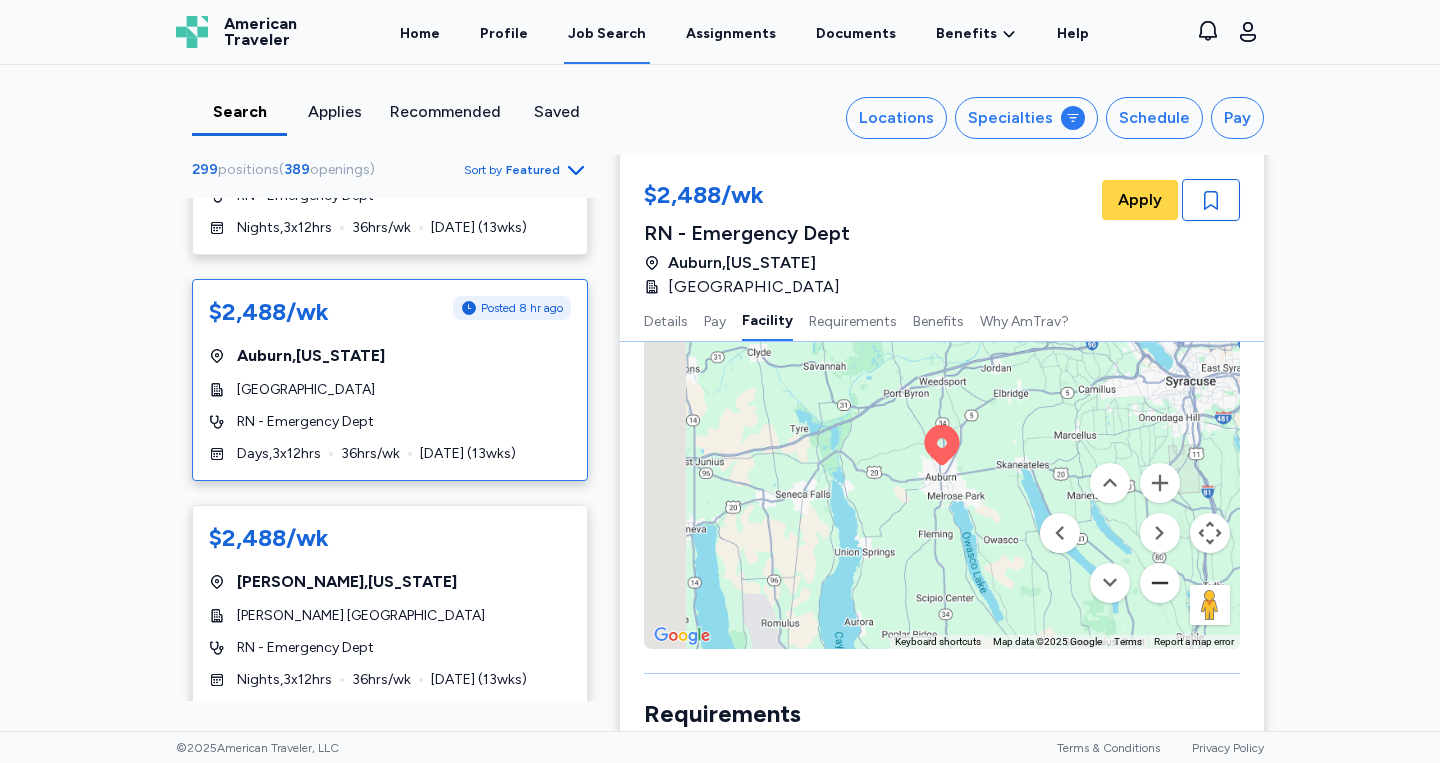 click at bounding box center (1160, 583) 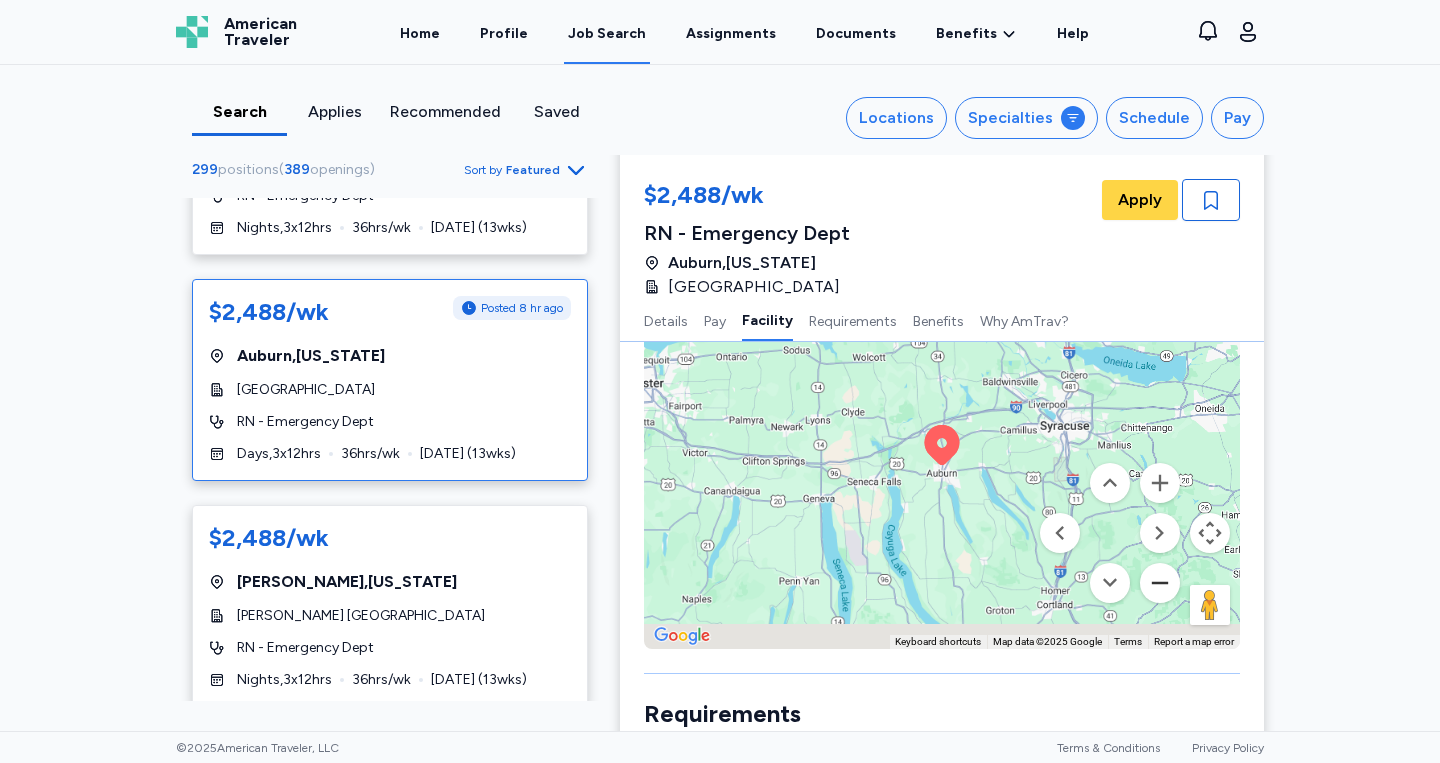 click at bounding box center (1160, 583) 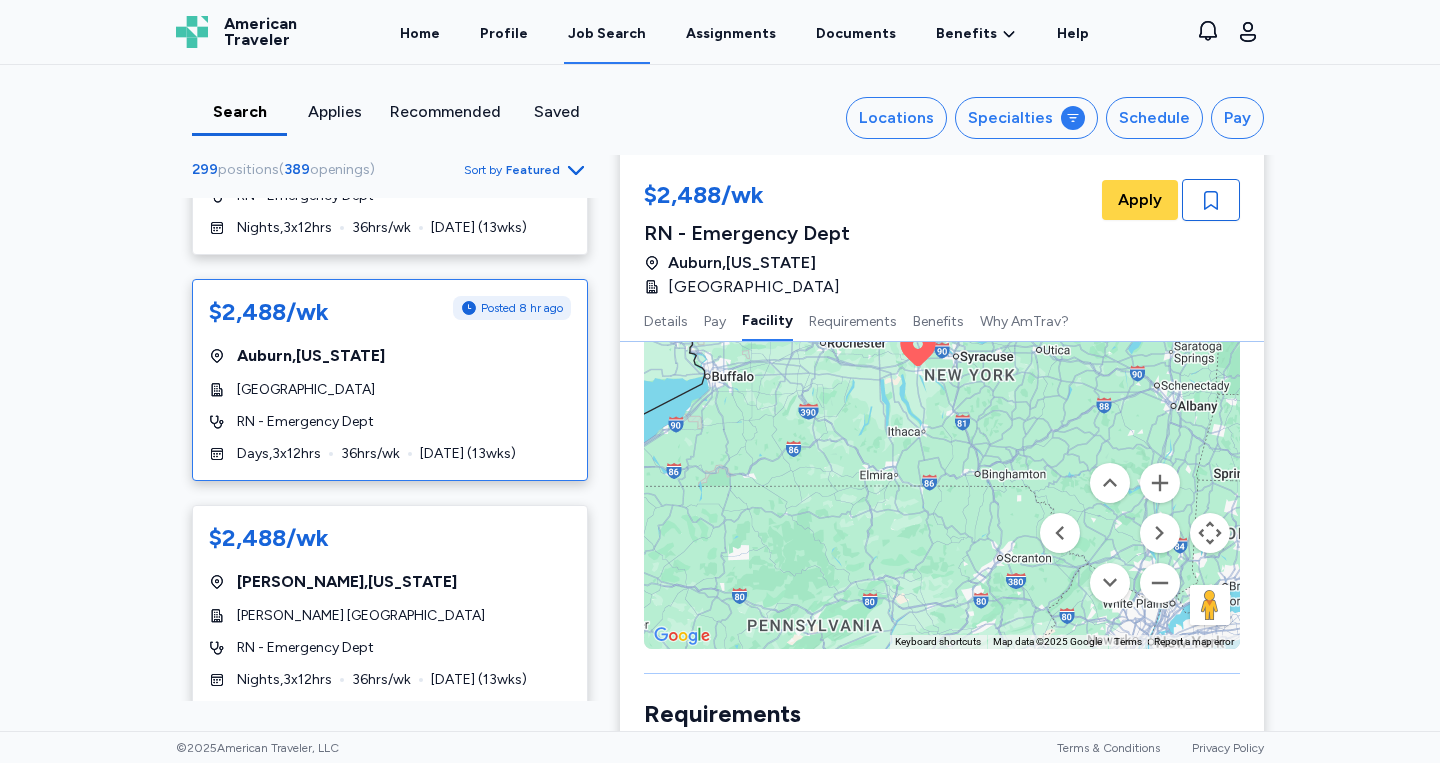 drag, startPoint x: 969, startPoint y: 534, endPoint x: 945, endPoint y: 432, distance: 104.78549 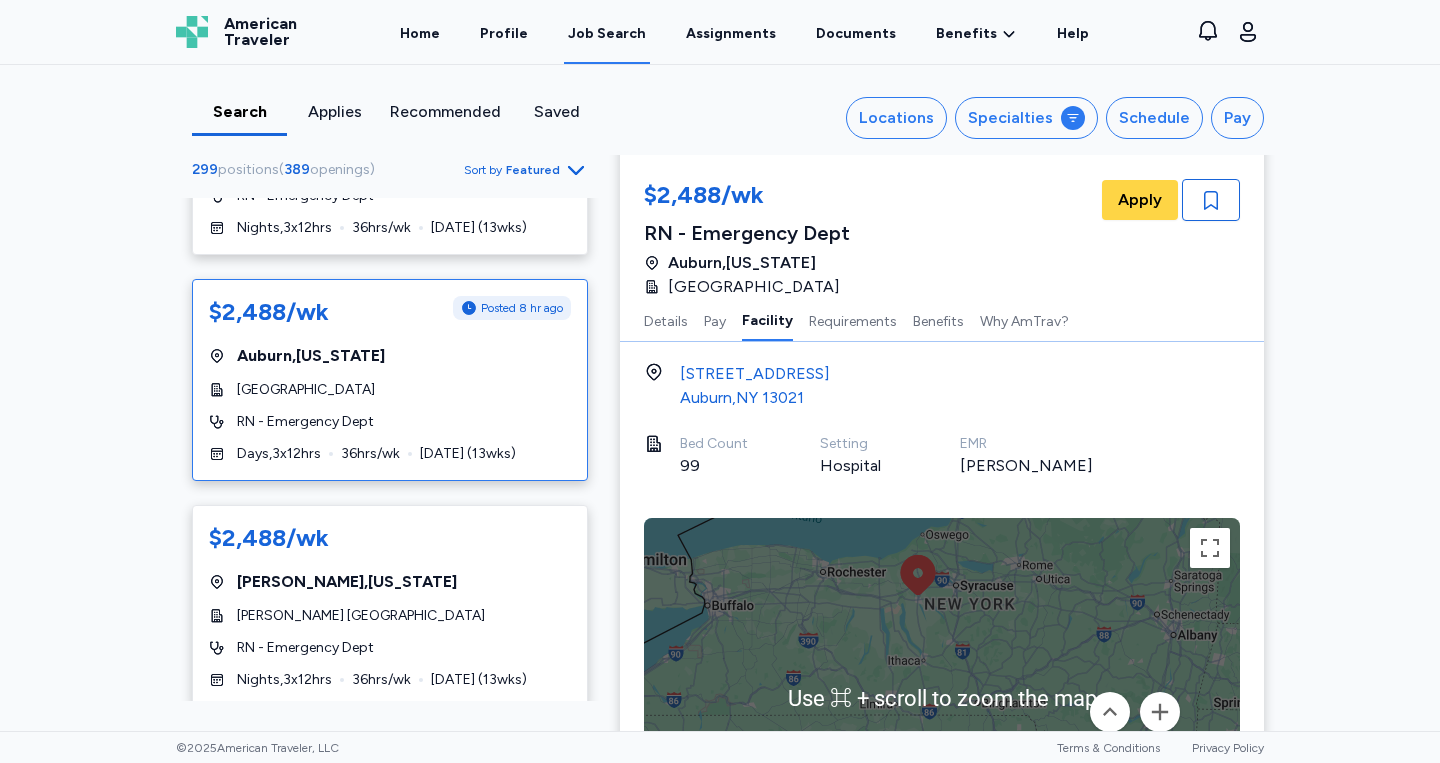 scroll, scrollTop: 1076, scrollLeft: 0, axis: vertical 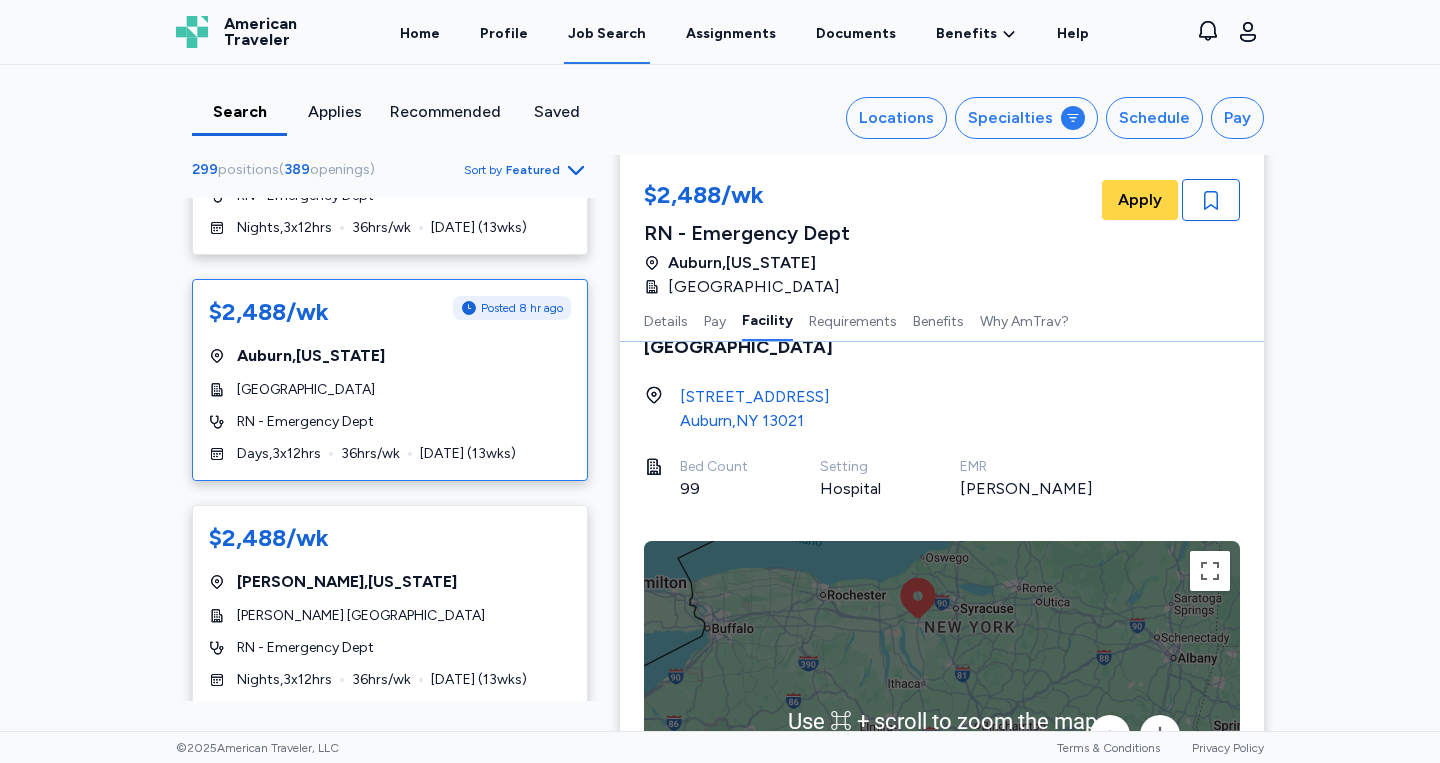 click on "Auburn ,  NY   13021" at bounding box center (755, 421) 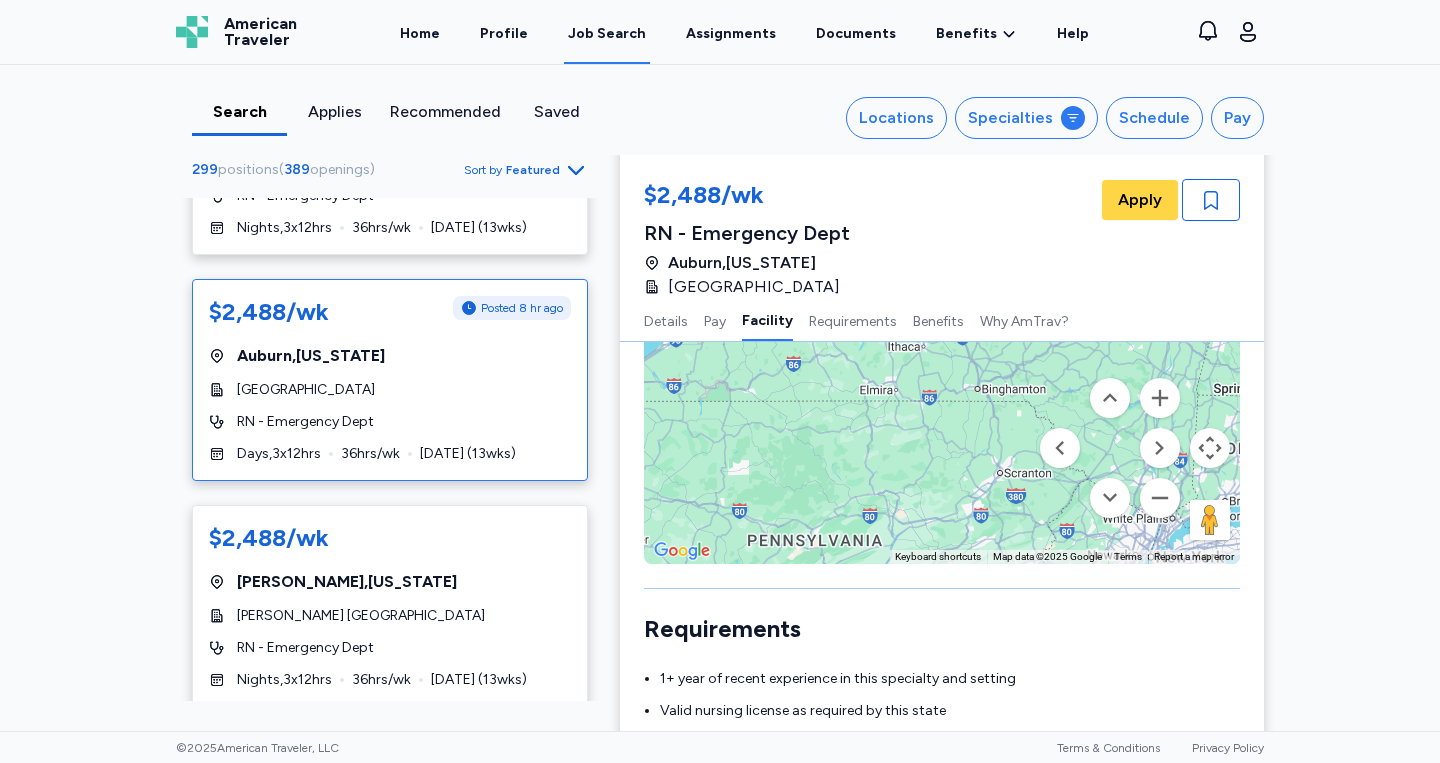 scroll, scrollTop: 1418, scrollLeft: 0, axis: vertical 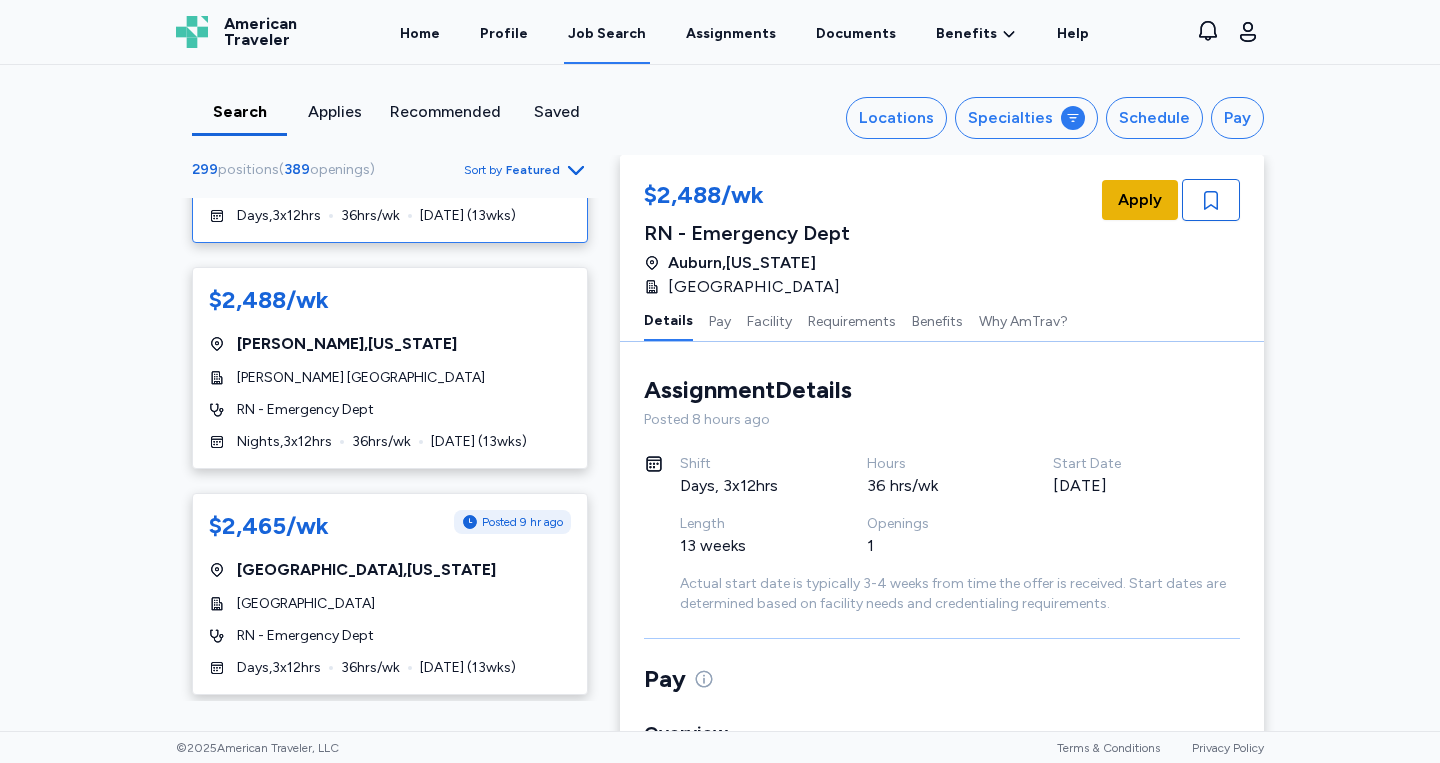 click on "Apply" at bounding box center [1140, 200] 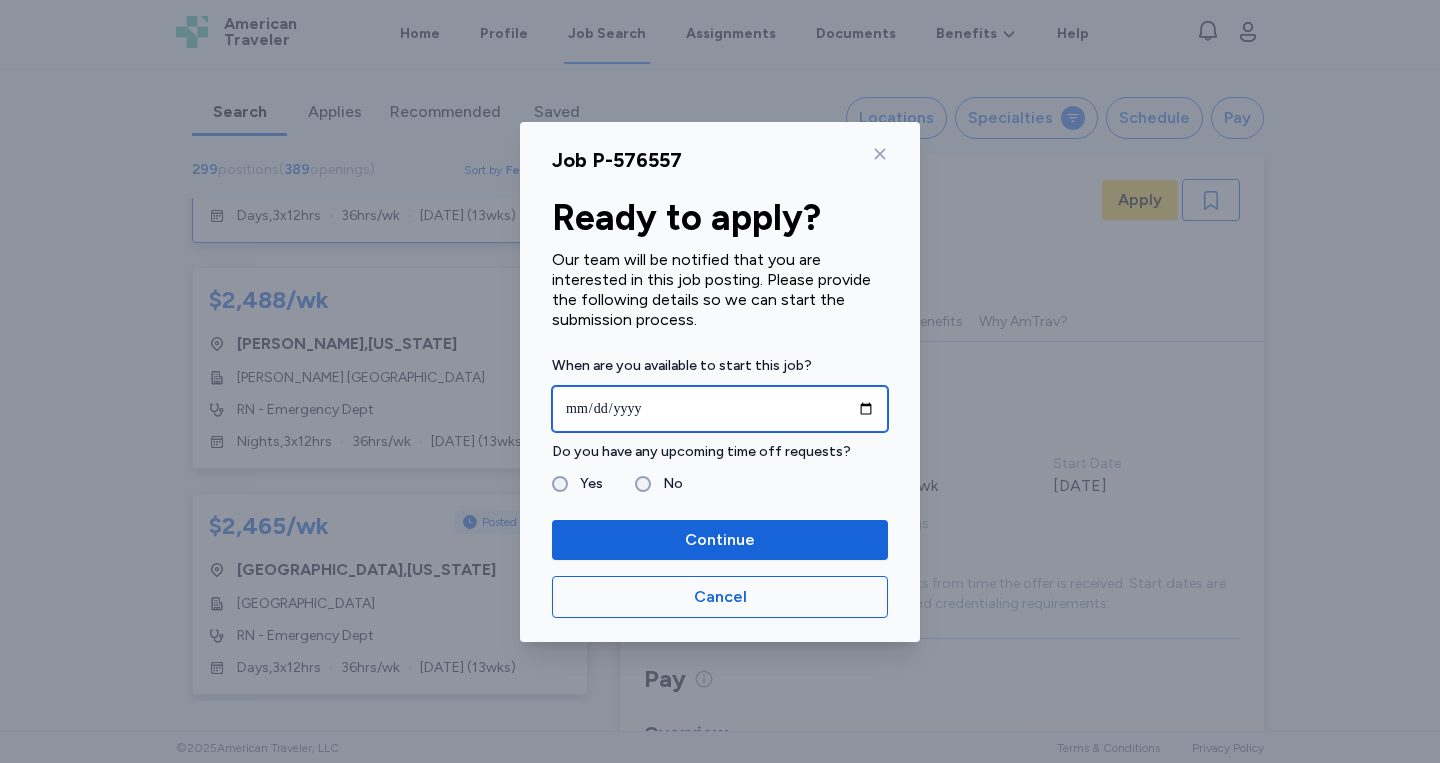 click at bounding box center [720, 409] 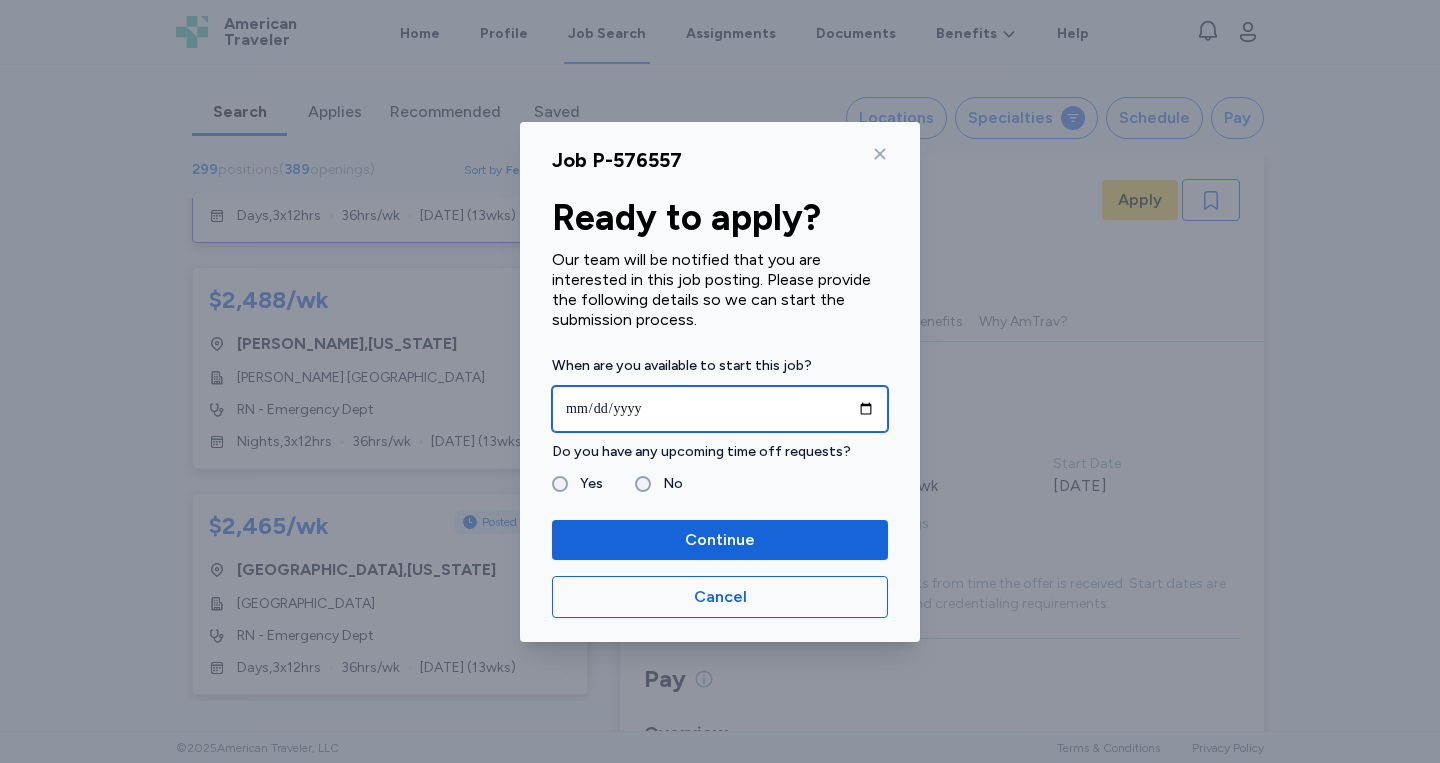 type on "**********" 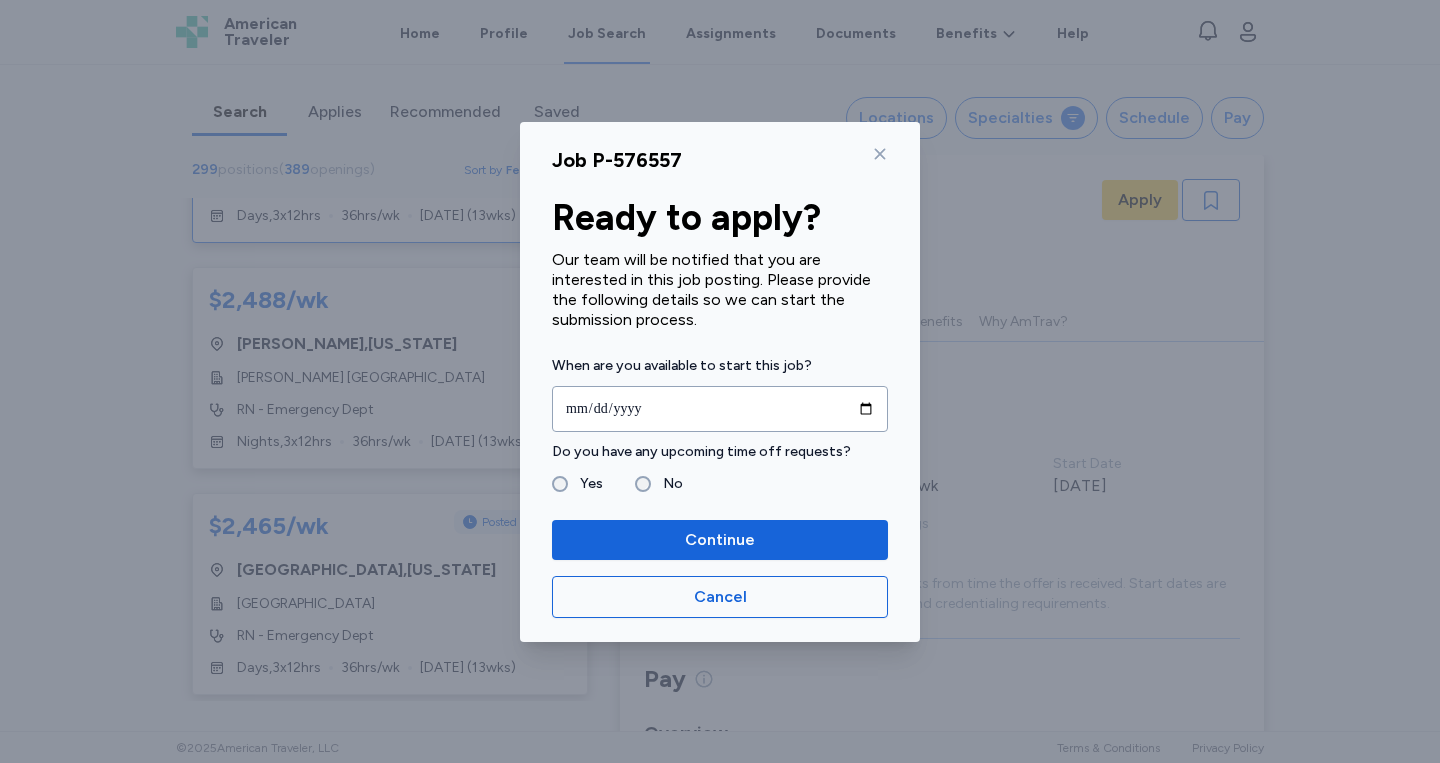 click on "Yes" at bounding box center (577, 484) 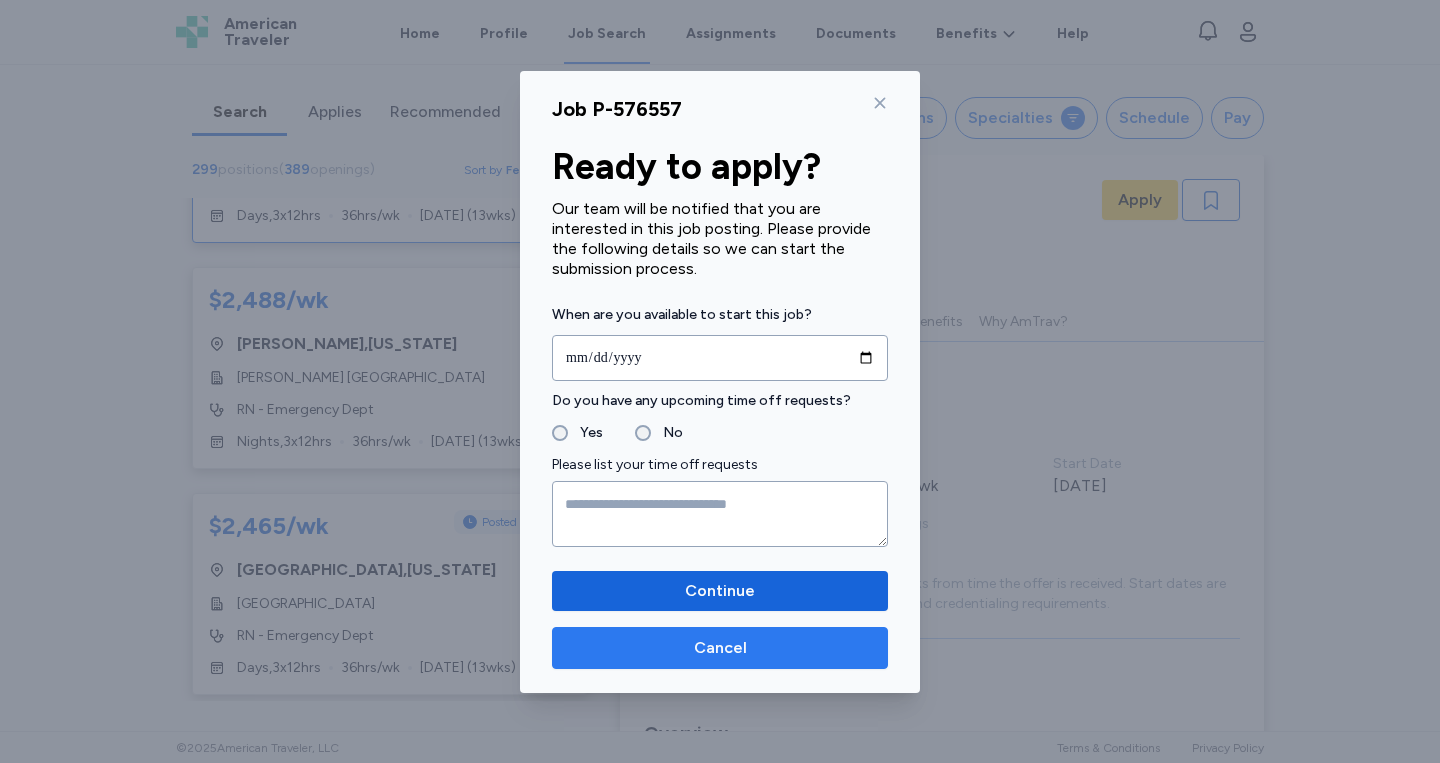 click on "Cancel" at bounding box center [720, 648] 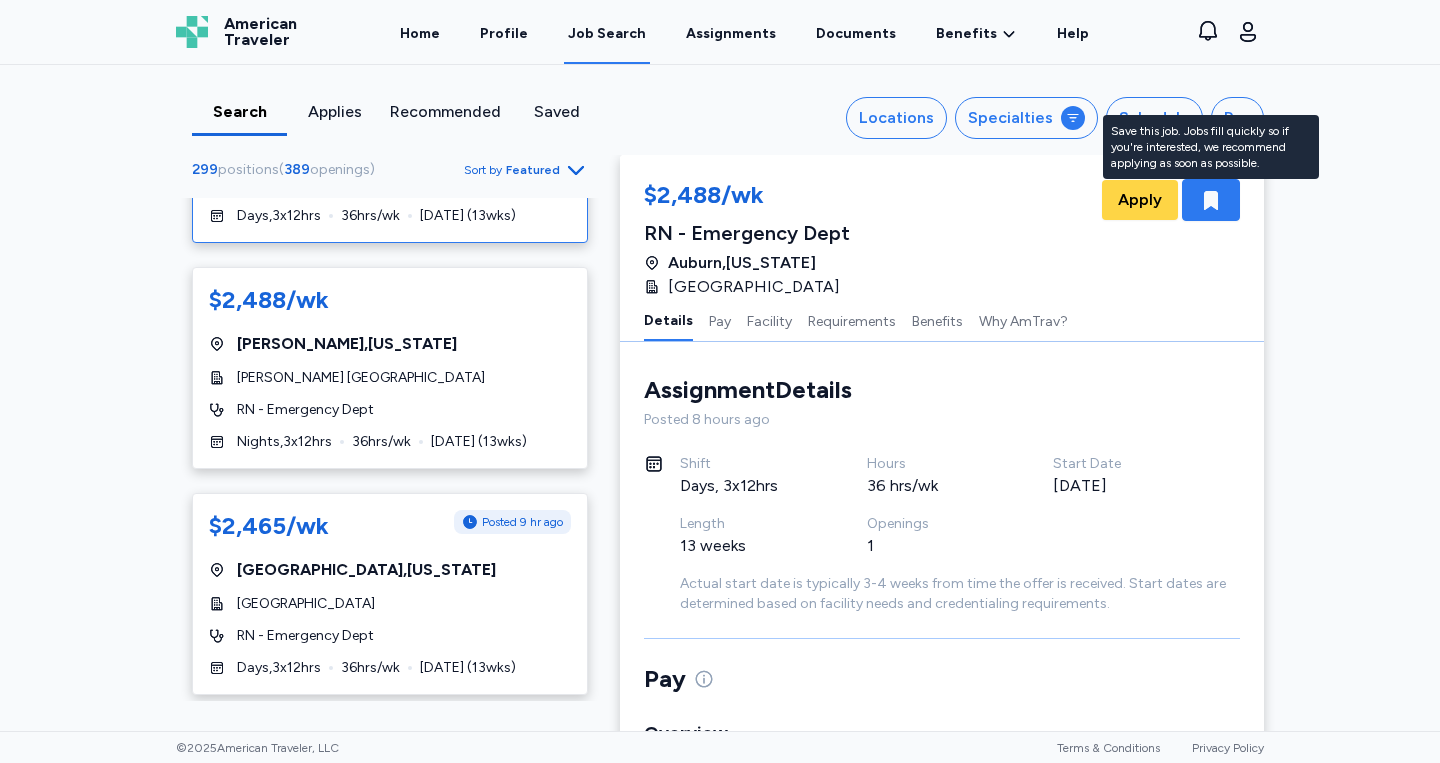 click at bounding box center [1211, 200] 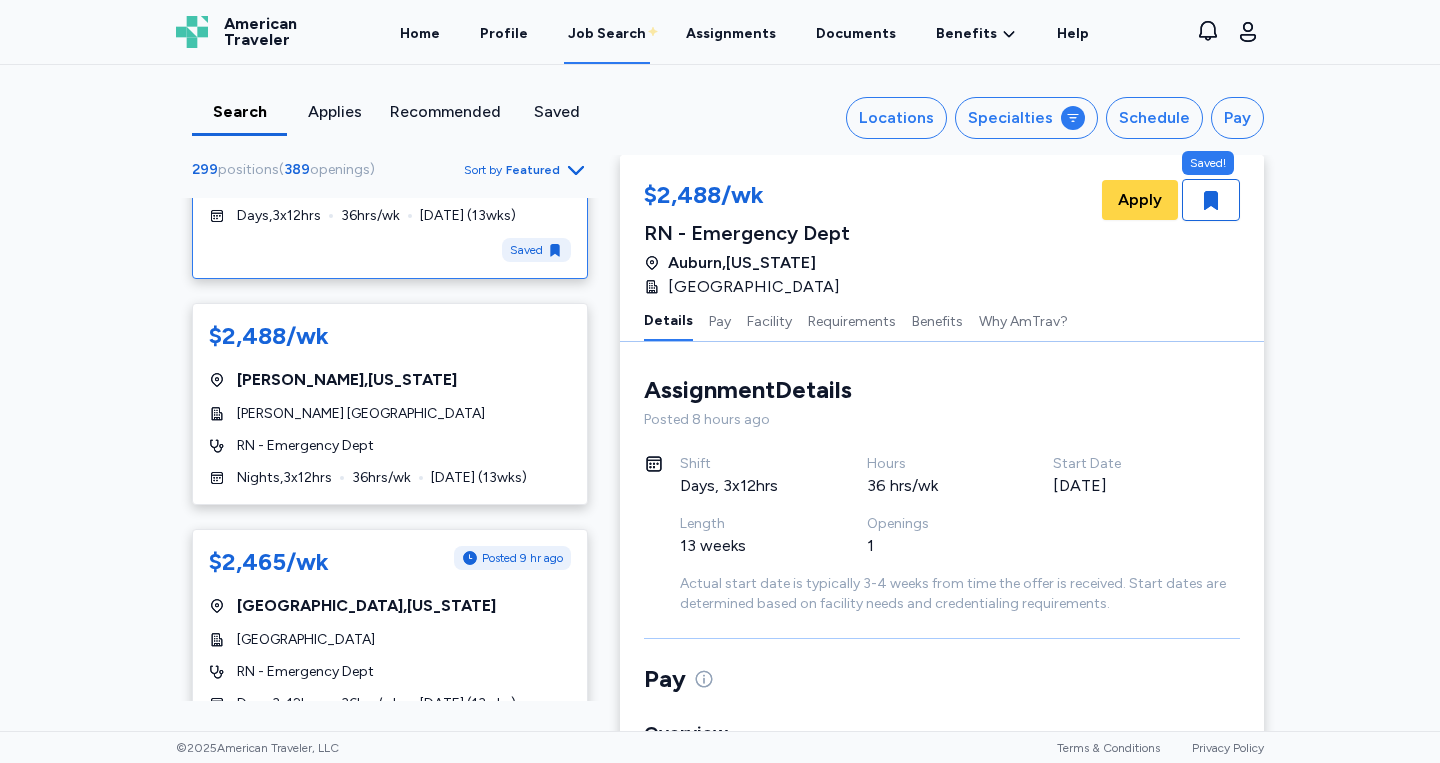scroll, scrollTop: 7223, scrollLeft: 0, axis: vertical 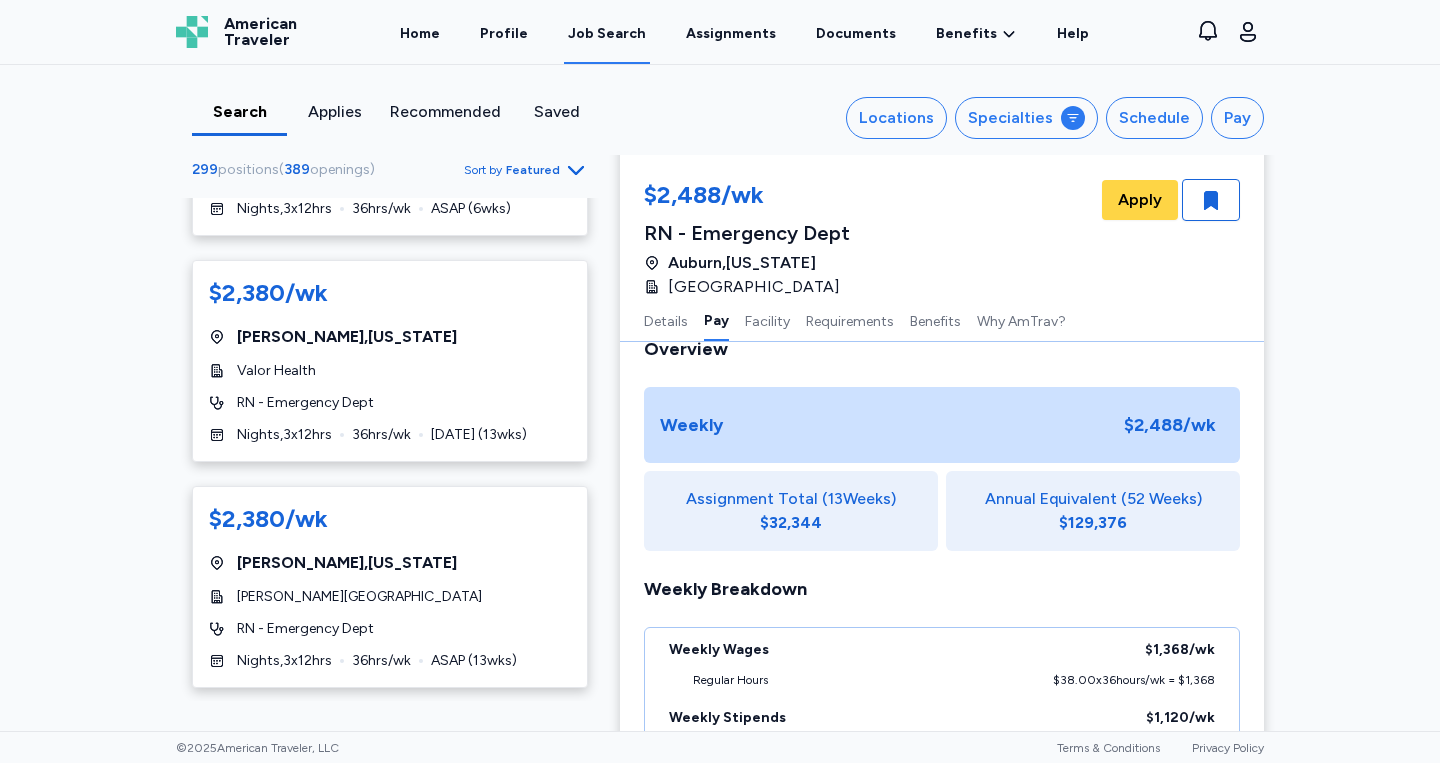 click on "Page   1   of  6" at bounding box center (390, 736) 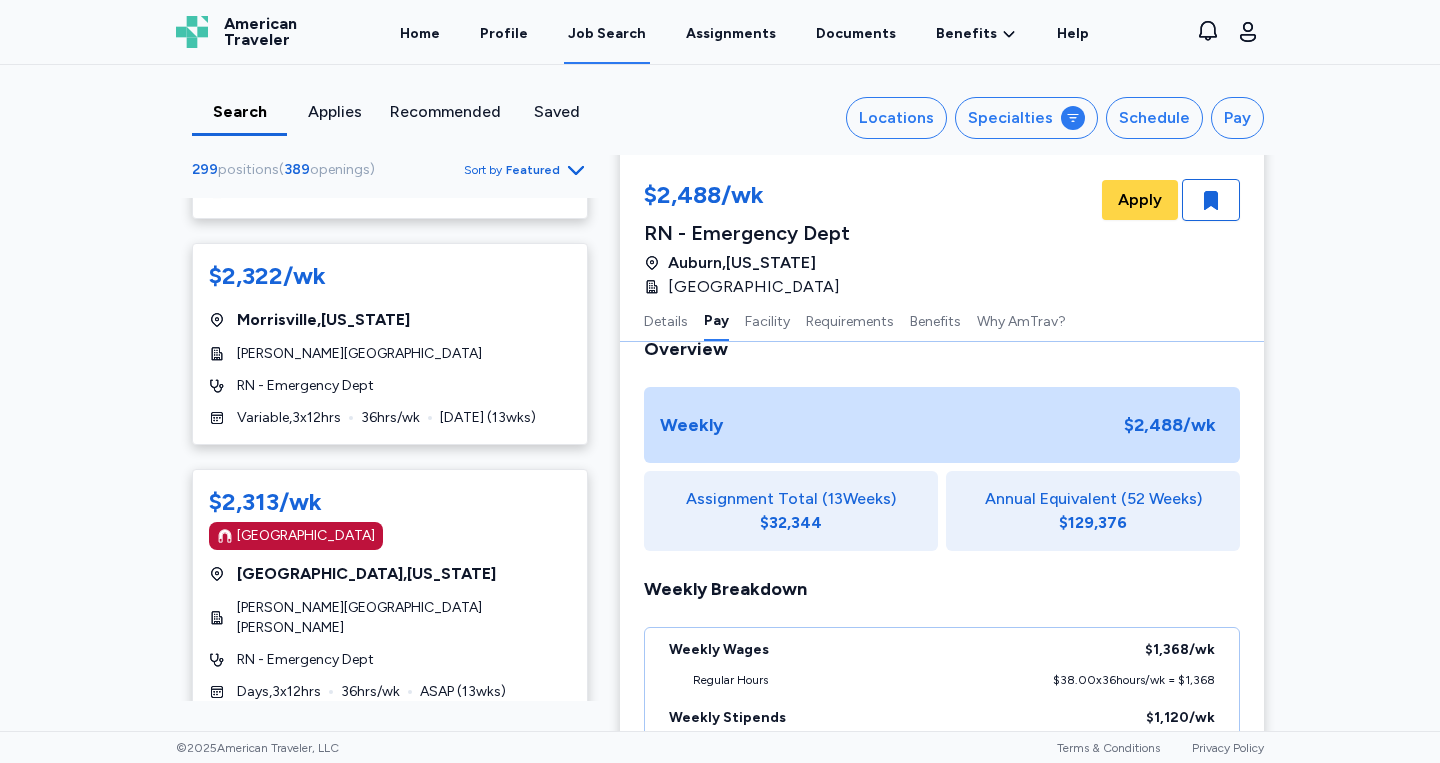 scroll, scrollTop: 1779, scrollLeft: 0, axis: vertical 